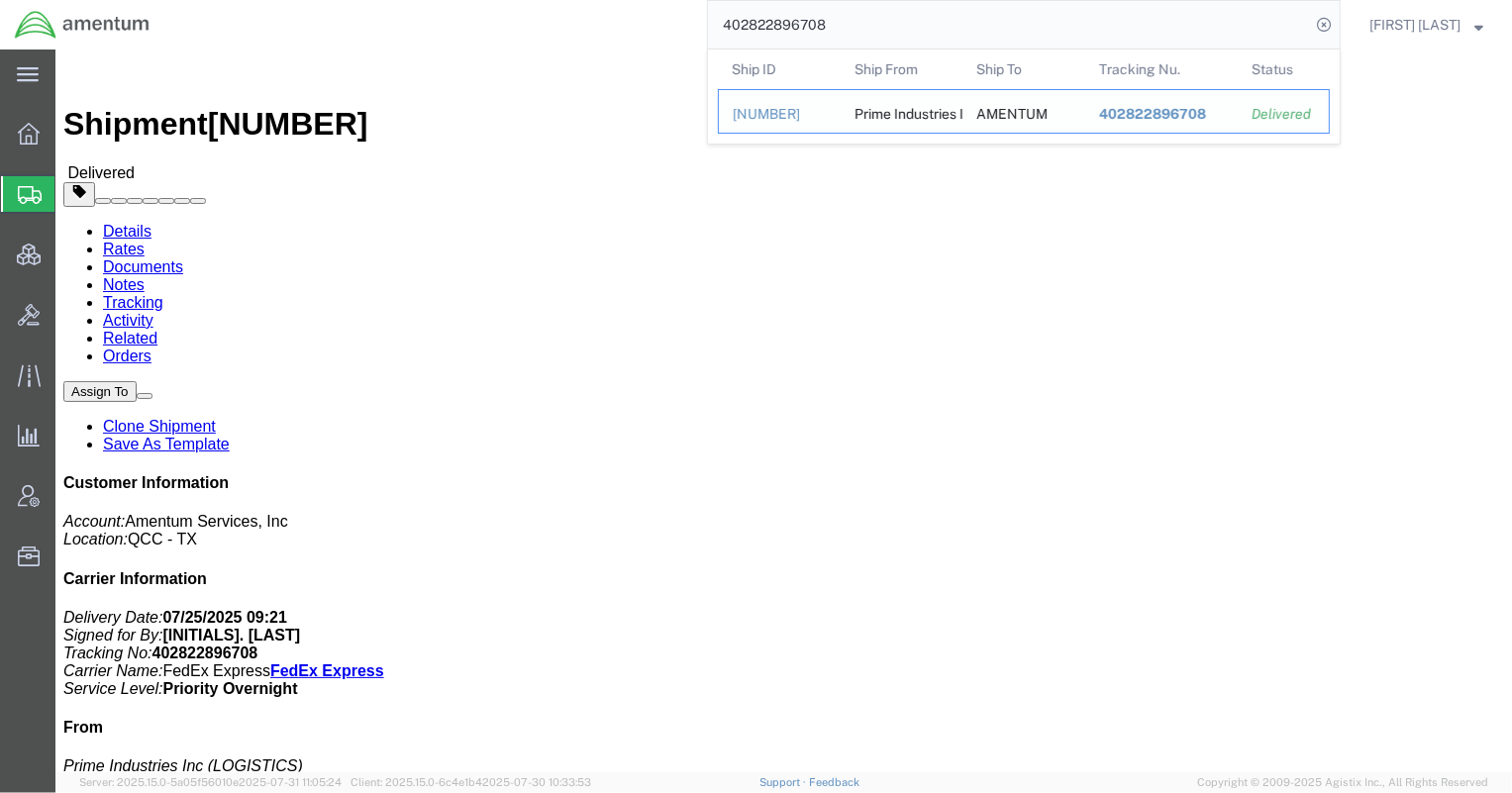 scroll, scrollTop: 0, scrollLeft: 0, axis: both 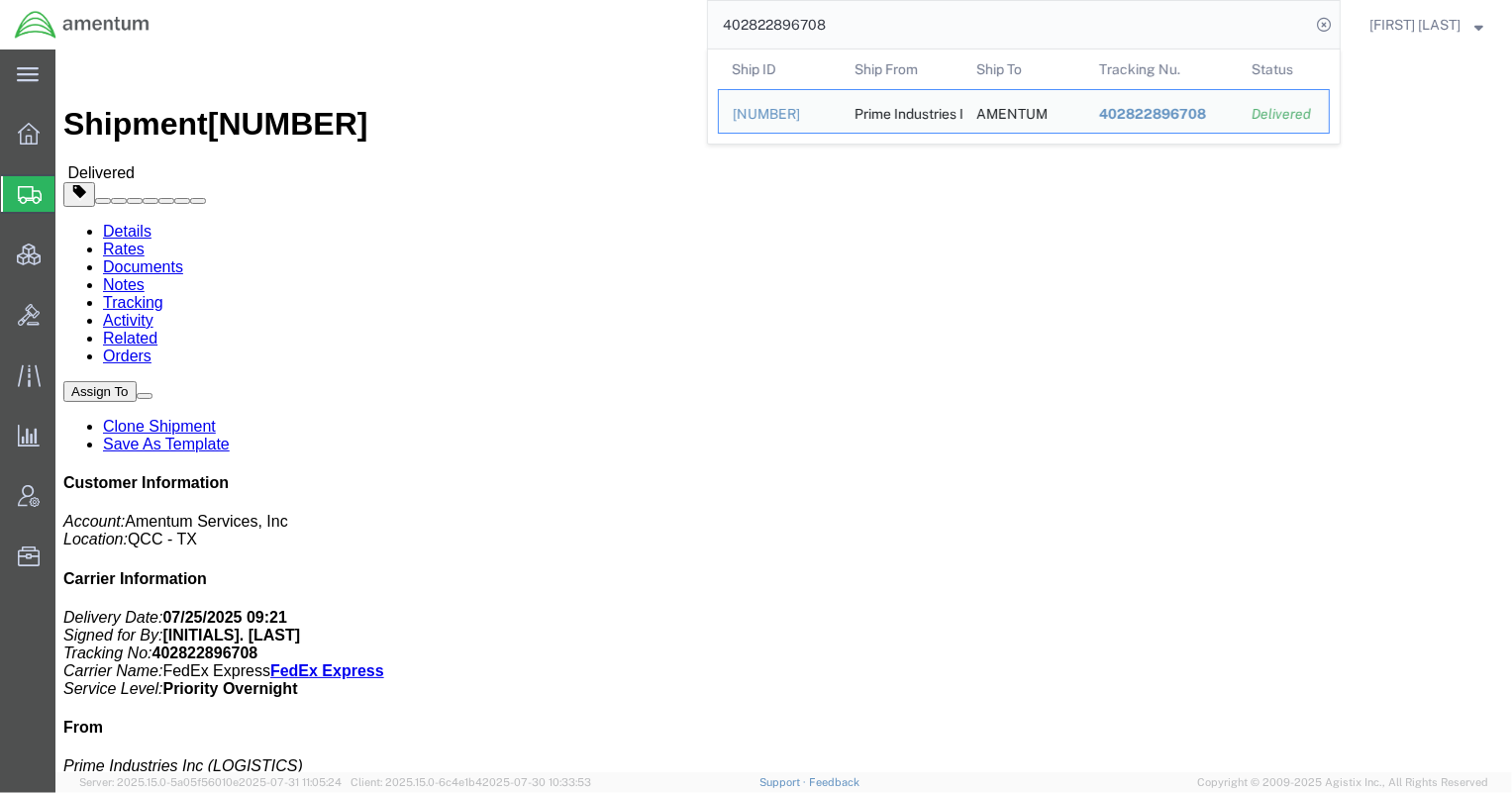 click on "402822896708" 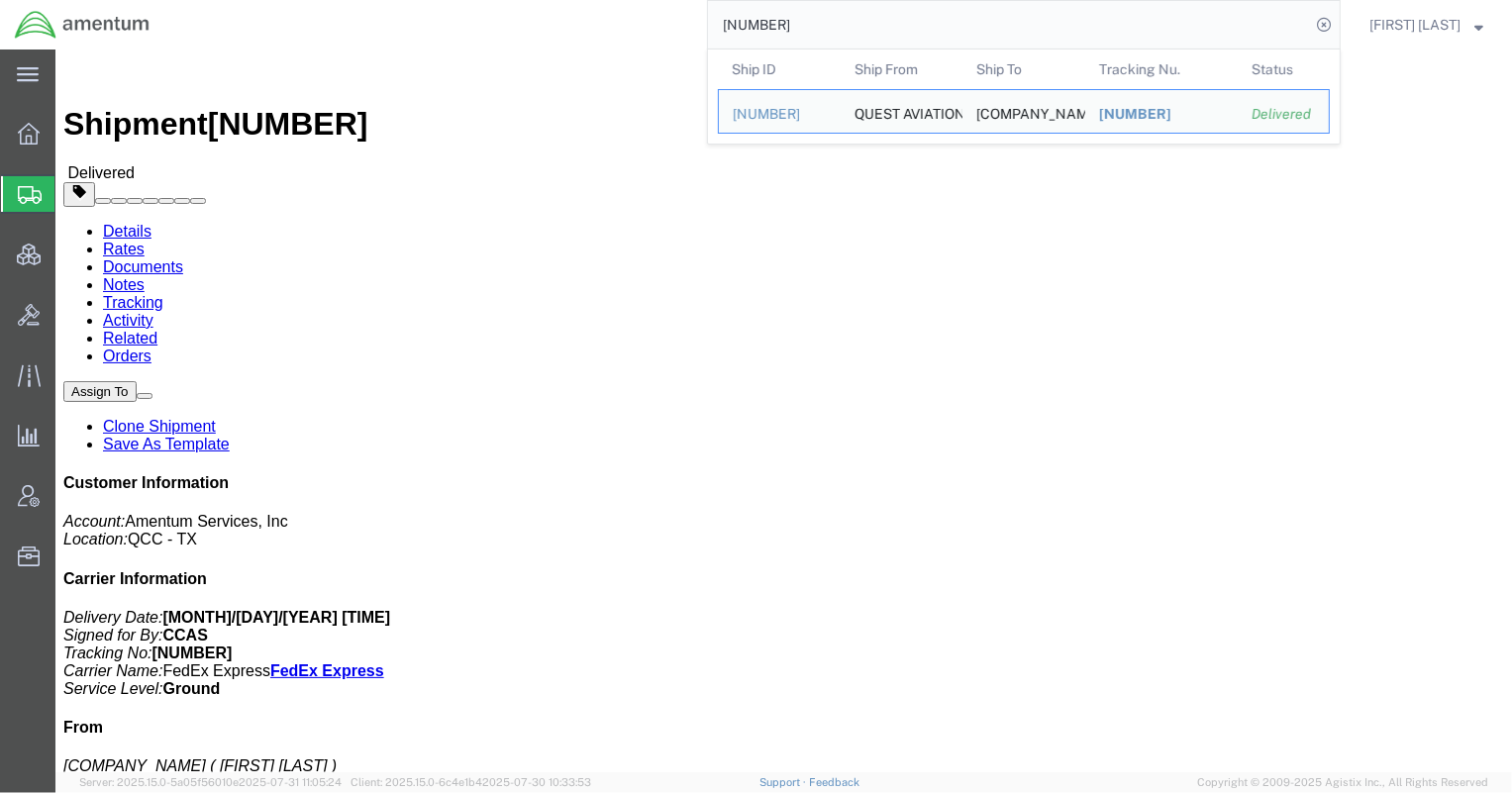 drag, startPoint x: 851, startPoint y: 21, endPoint x: 525, endPoint y: 16, distance: 326.038 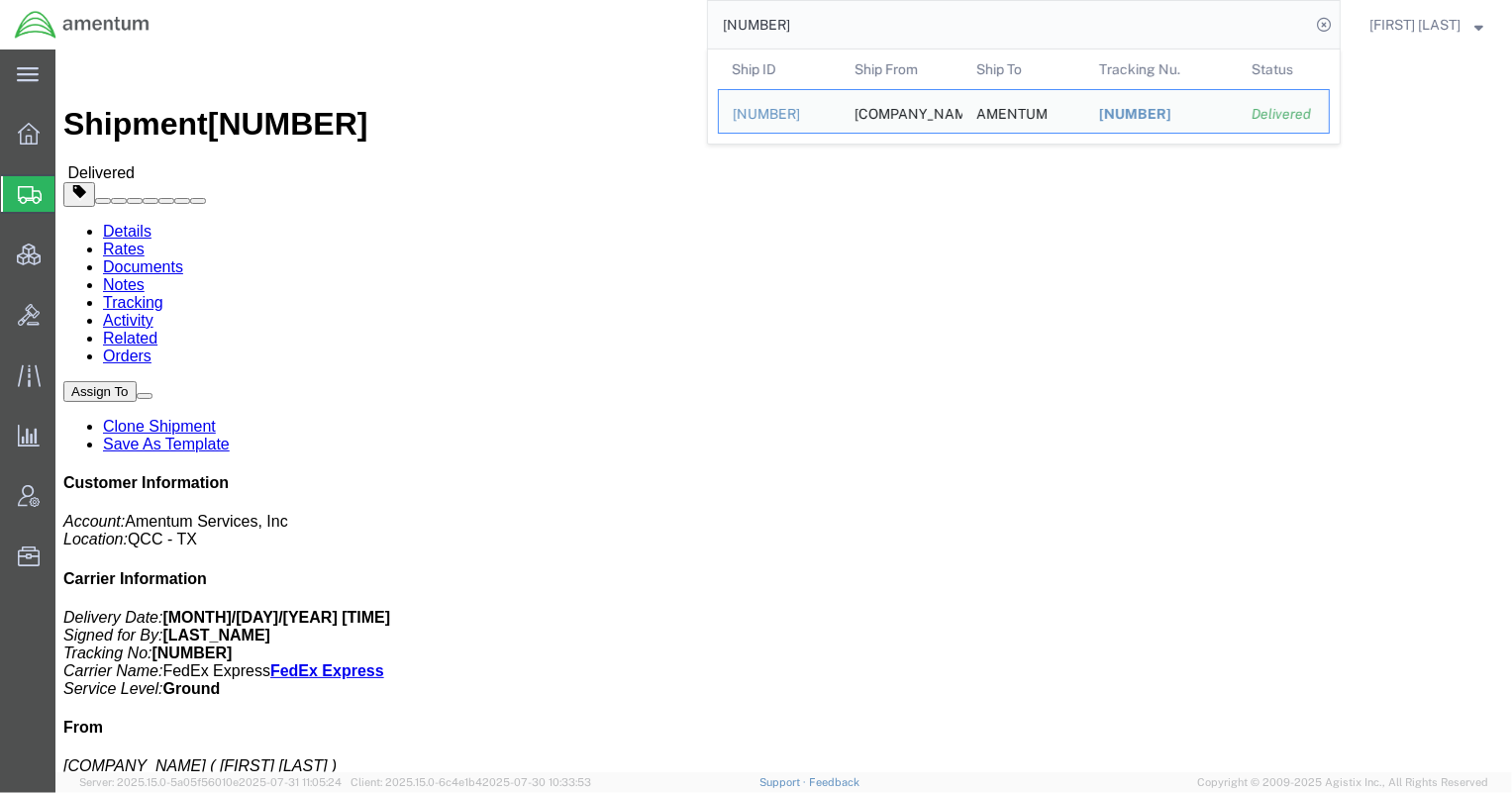 drag, startPoint x: 873, startPoint y: 26, endPoint x: 575, endPoint y: -14, distance: 300.67258 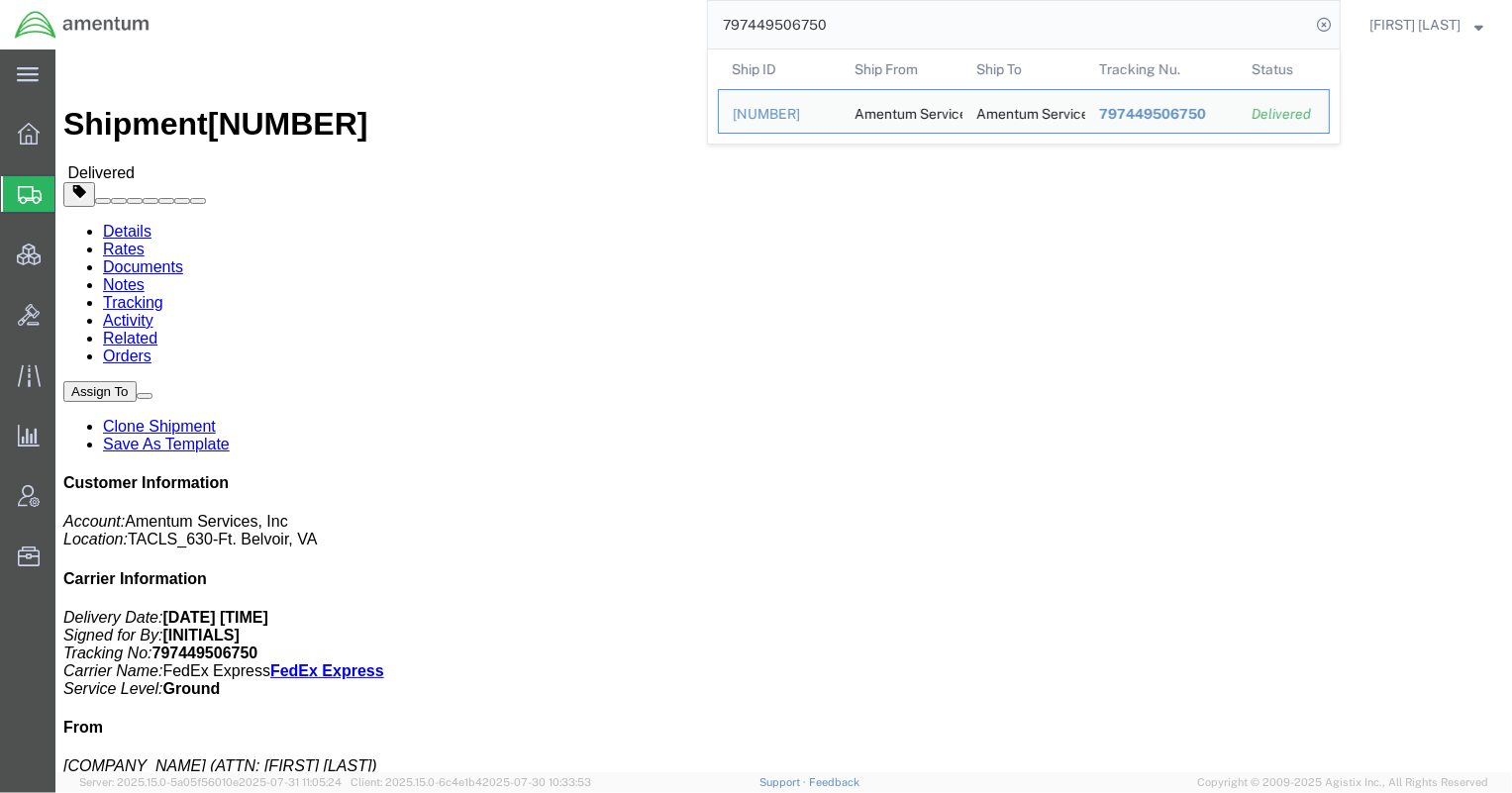 drag, startPoint x: 949, startPoint y: 34, endPoint x: 483, endPoint y: 16, distance: 466.34751 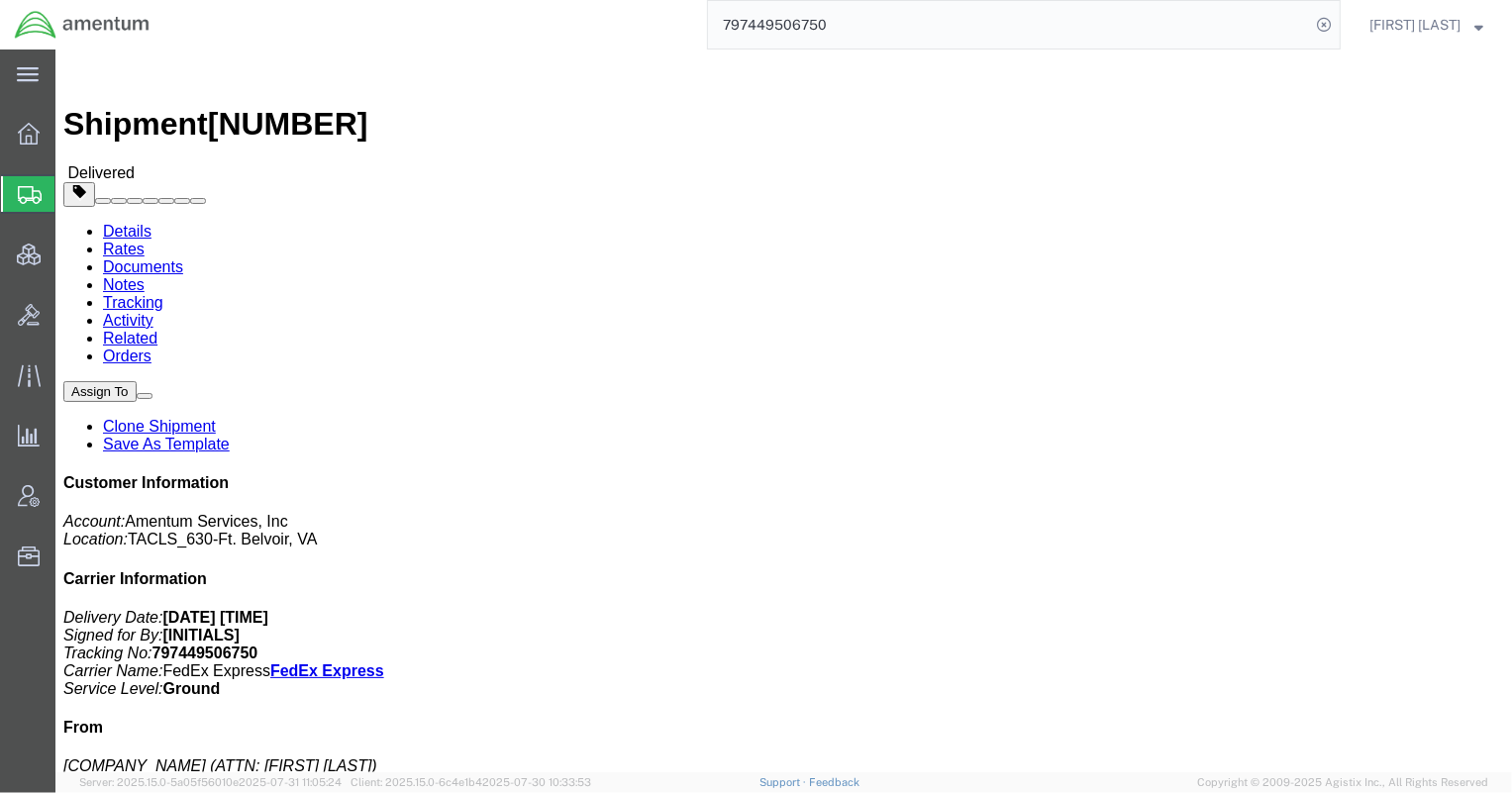 paste on "391128888866" 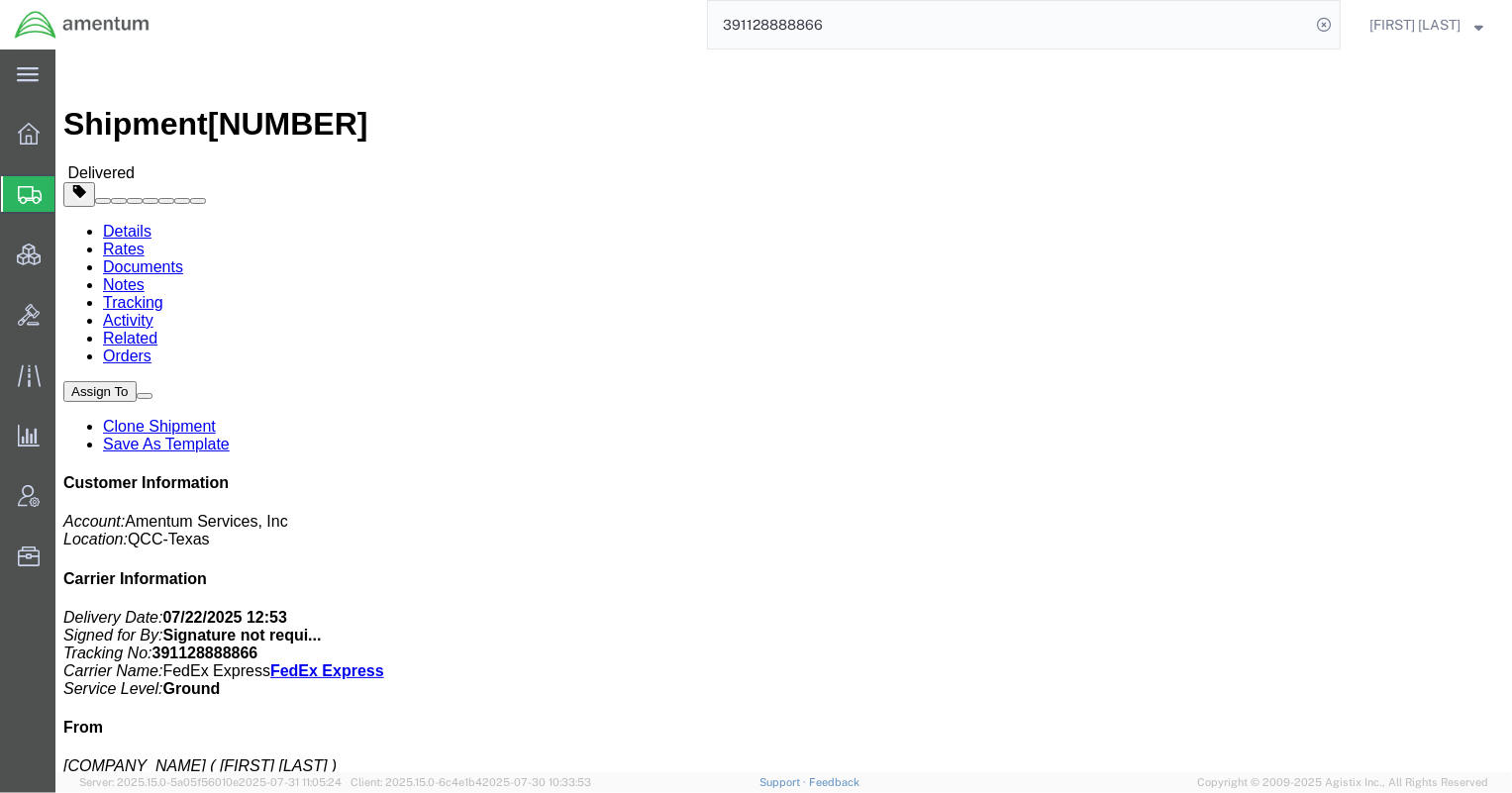 scroll, scrollTop: 134, scrollLeft: 0, axis: vertical 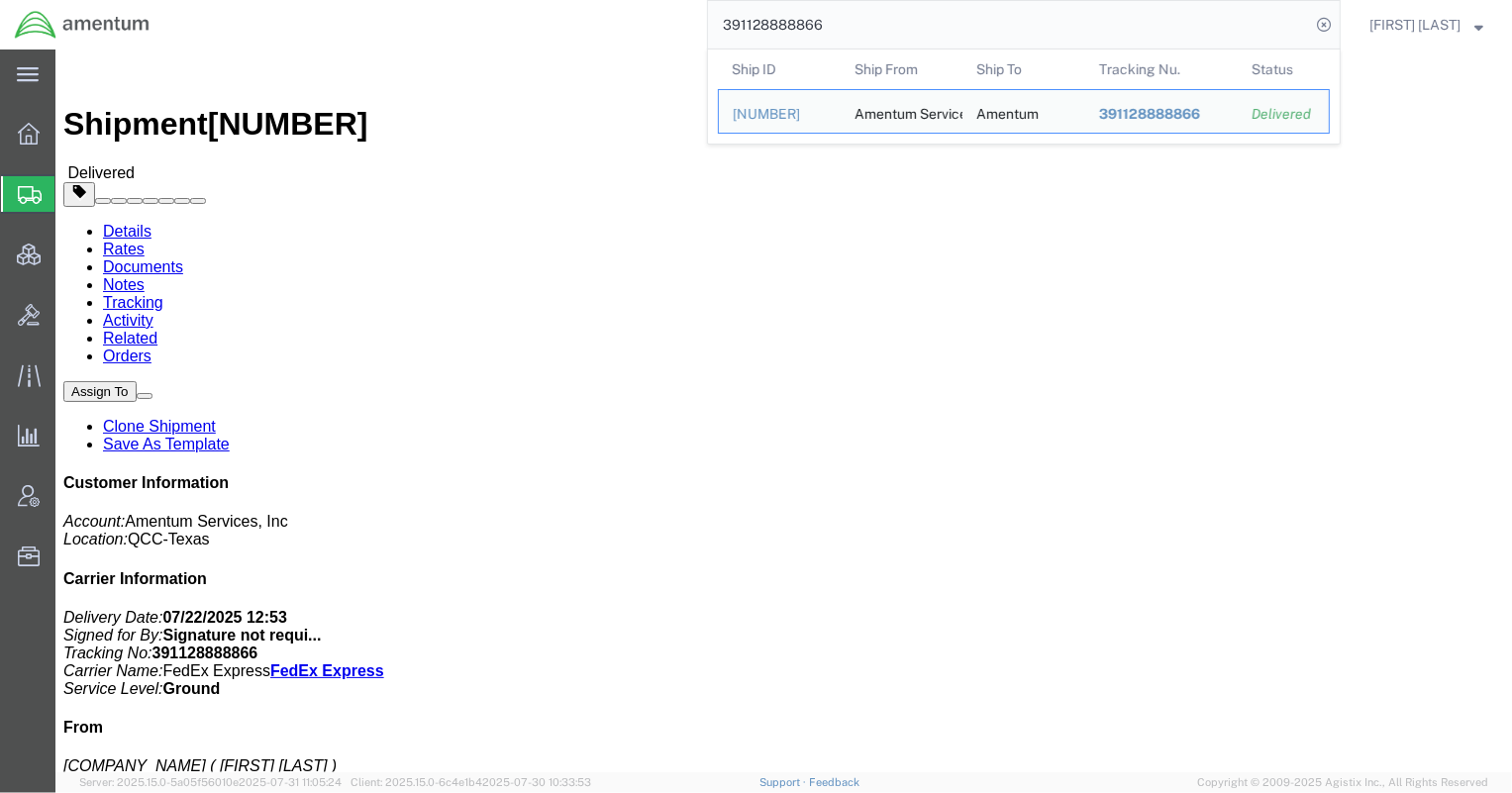 drag, startPoint x: 883, startPoint y: 24, endPoint x: 574, endPoint y: 17, distance: 309.07928 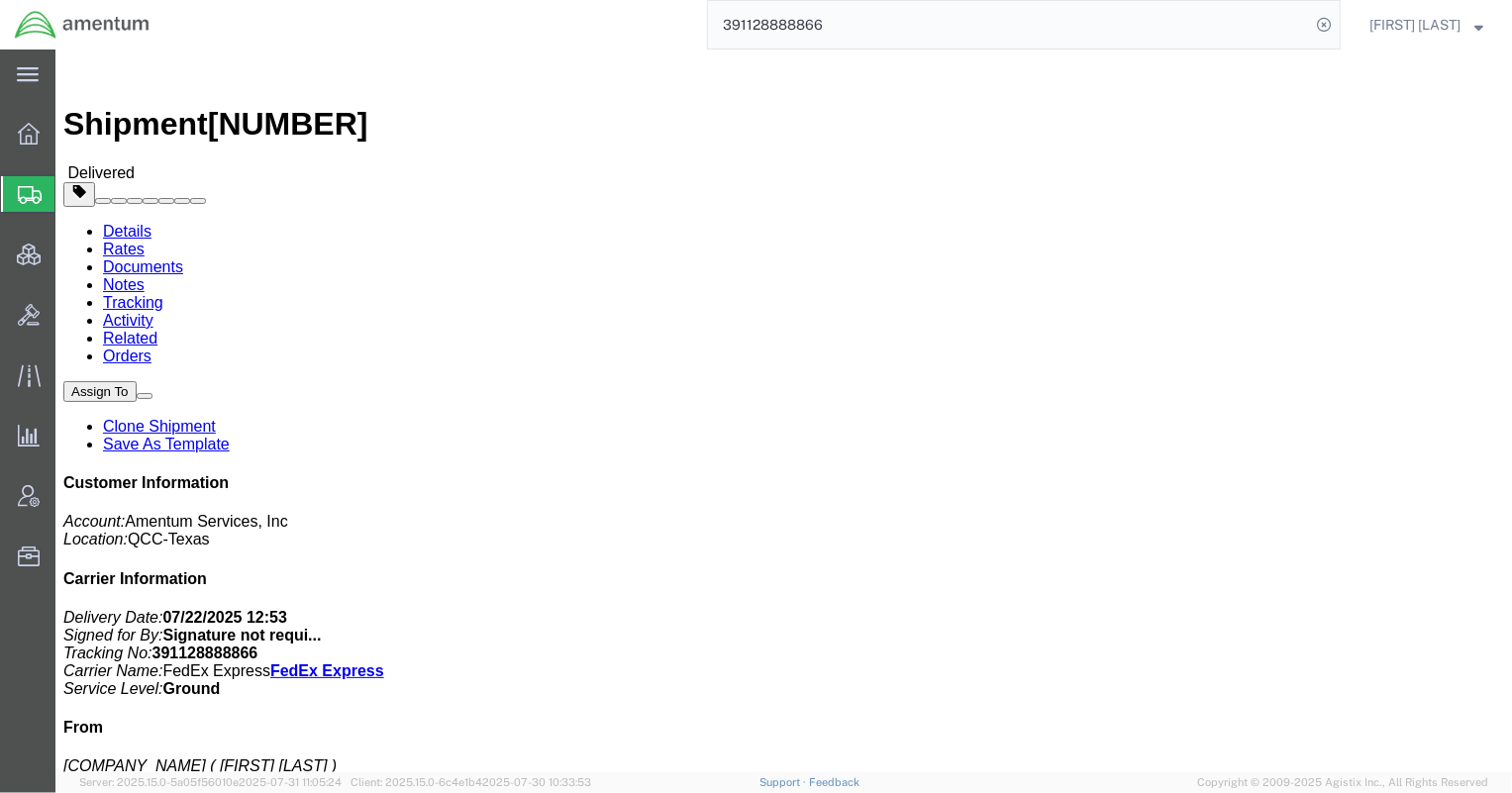 paste on "47689027" 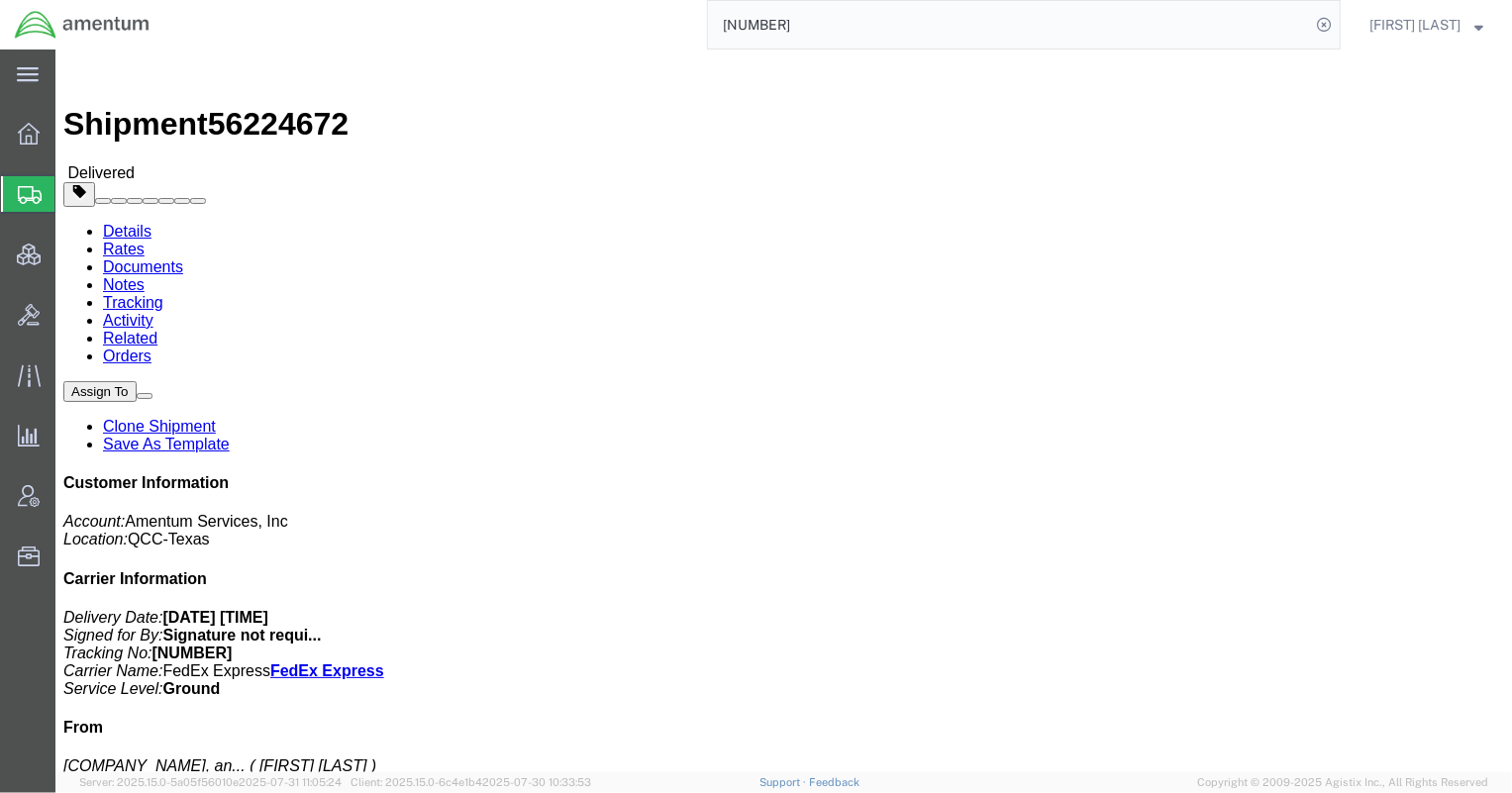 scroll, scrollTop: 0, scrollLeft: 0, axis: both 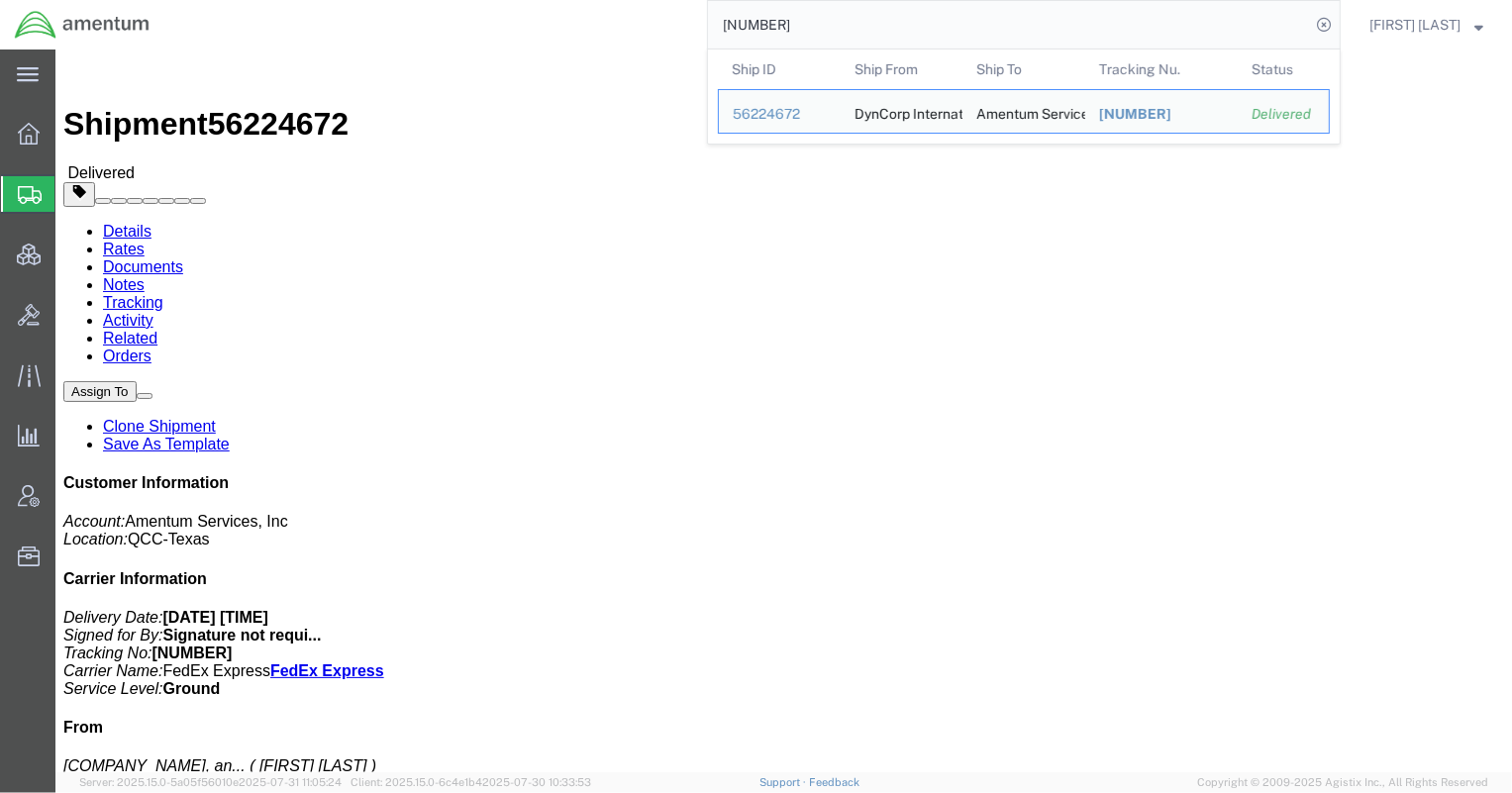 drag, startPoint x: 917, startPoint y: 21, endPoint x: 436, endPoint y: -1, distance: 481.50286 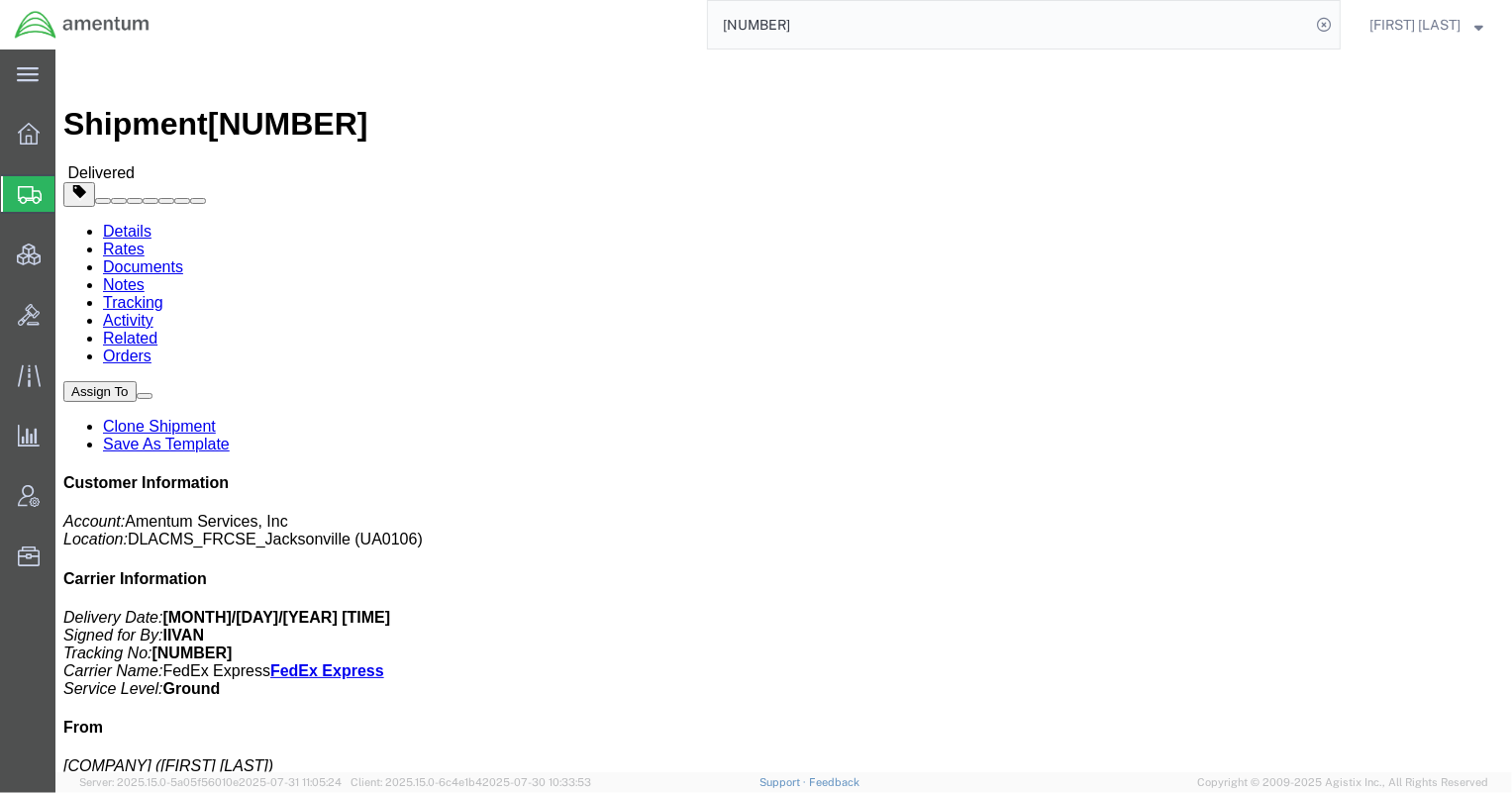 drag, startPoint x: 823, startPoint y: 277, endPoint x: 806, endPoint y: 258, distance: 25.495098 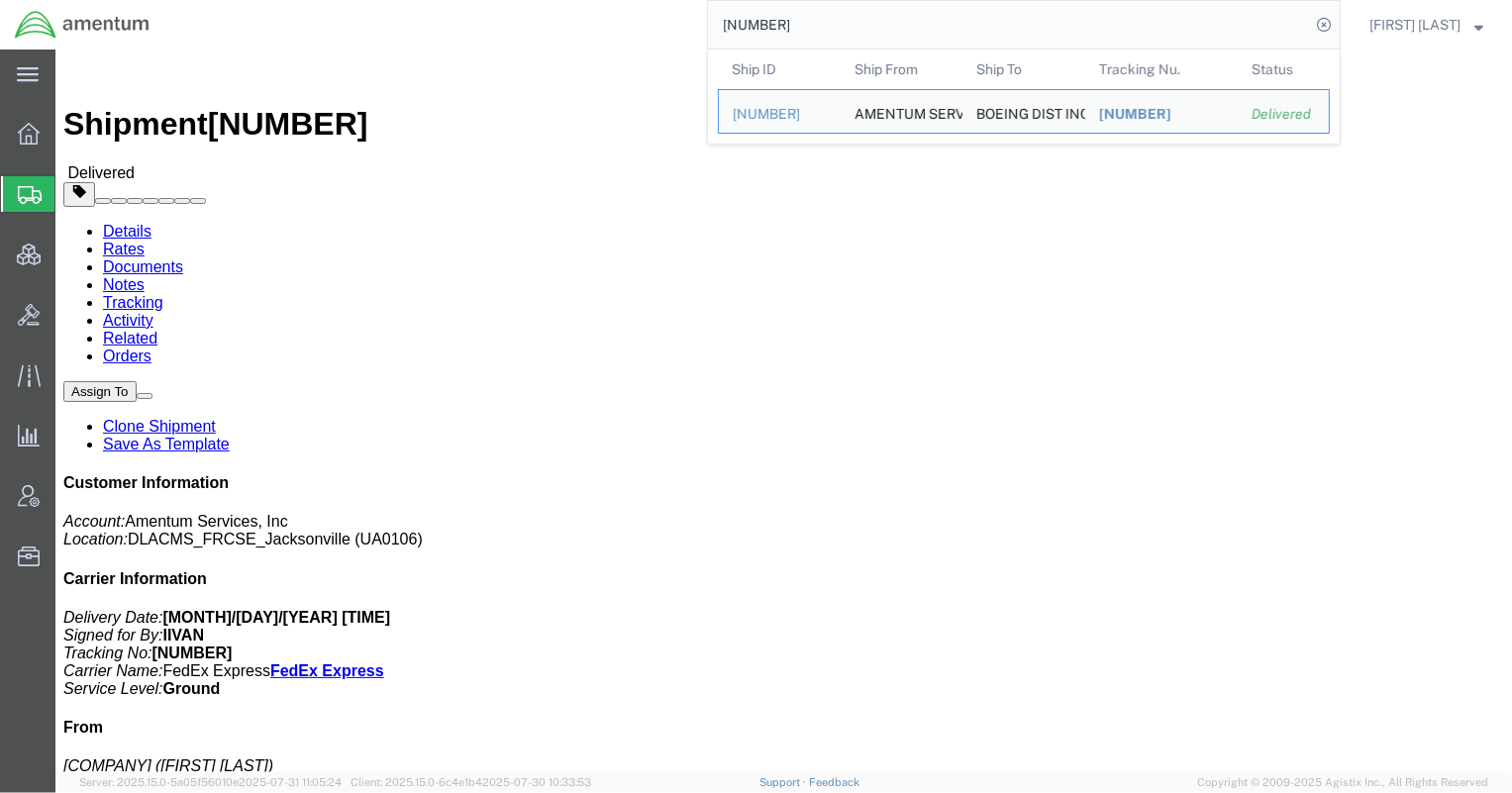drag, startPoint x: 916, startPoint y: 27, endPoint x: 479, endPoint y: 14, distance: 437.19332 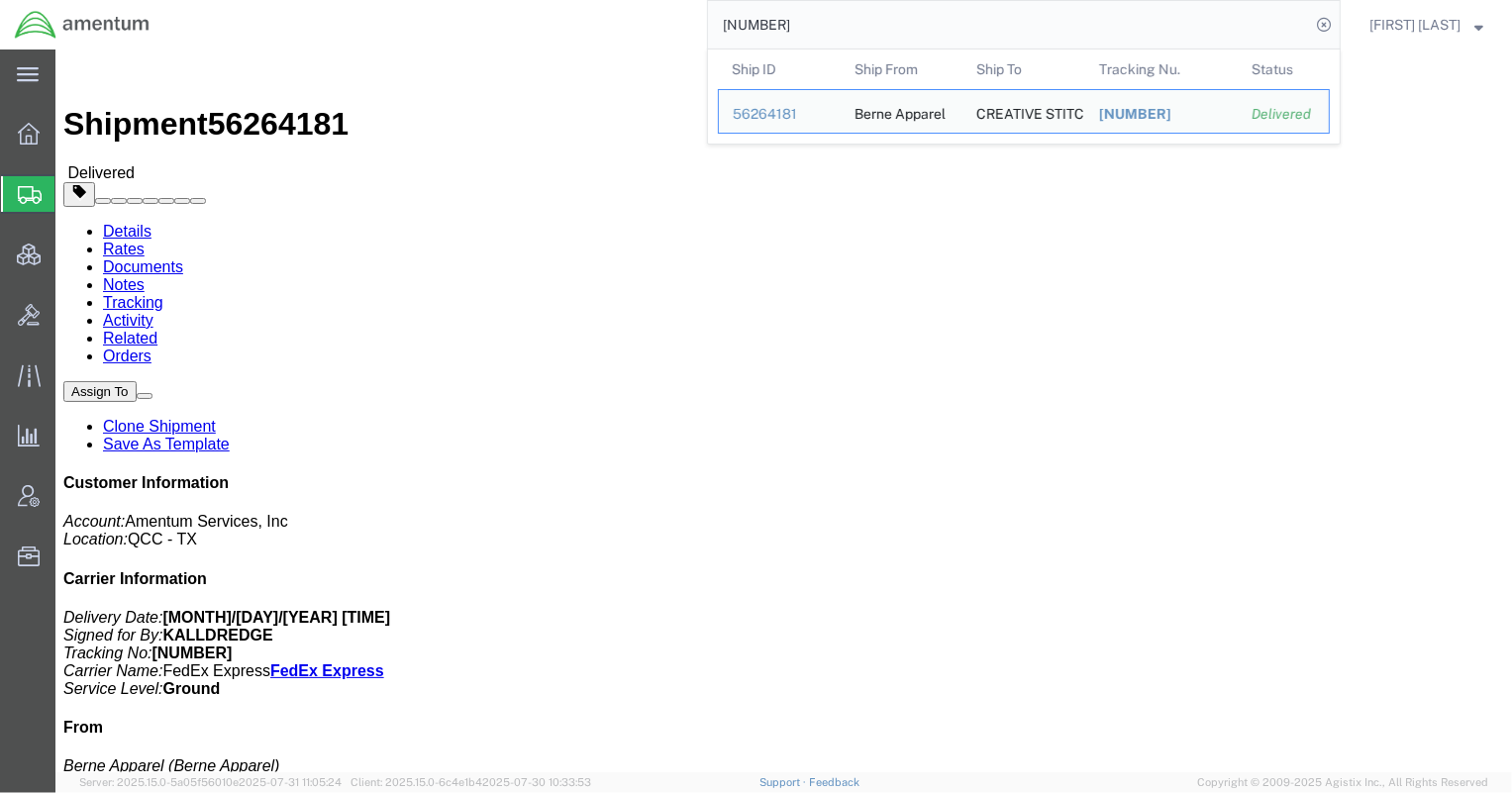 drag, startPoint x: 713, startPoint y: 17, endPoint x: 558, endPoint y: -1, distance: 156.04166 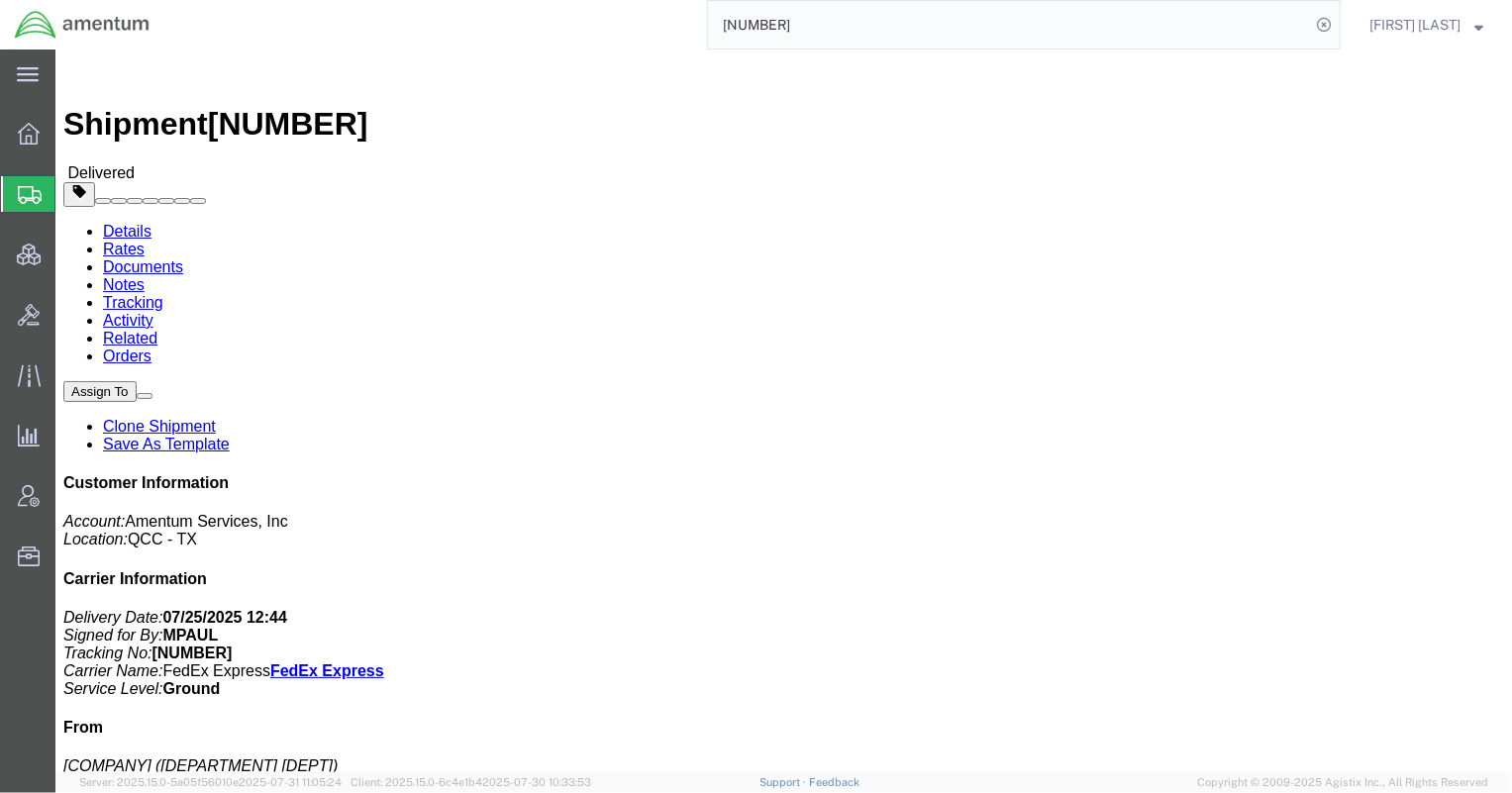 scroll, scrollTop: 0, scrollLeft: 0, axis: both 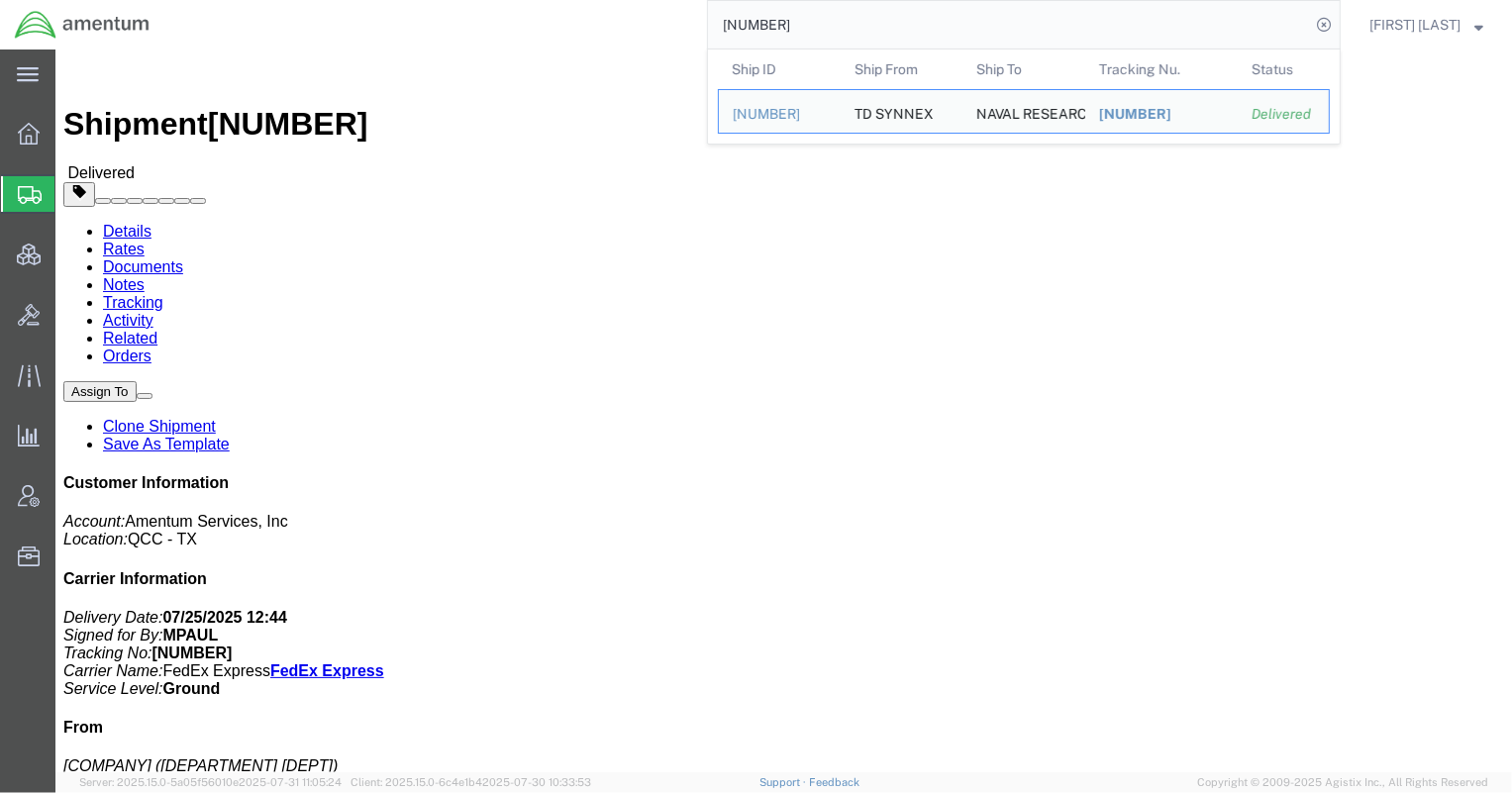 drag, startPoint x: 880, startPoint y: 23, endPoint x: 395, endPoint y: -10, distance: 486.12138 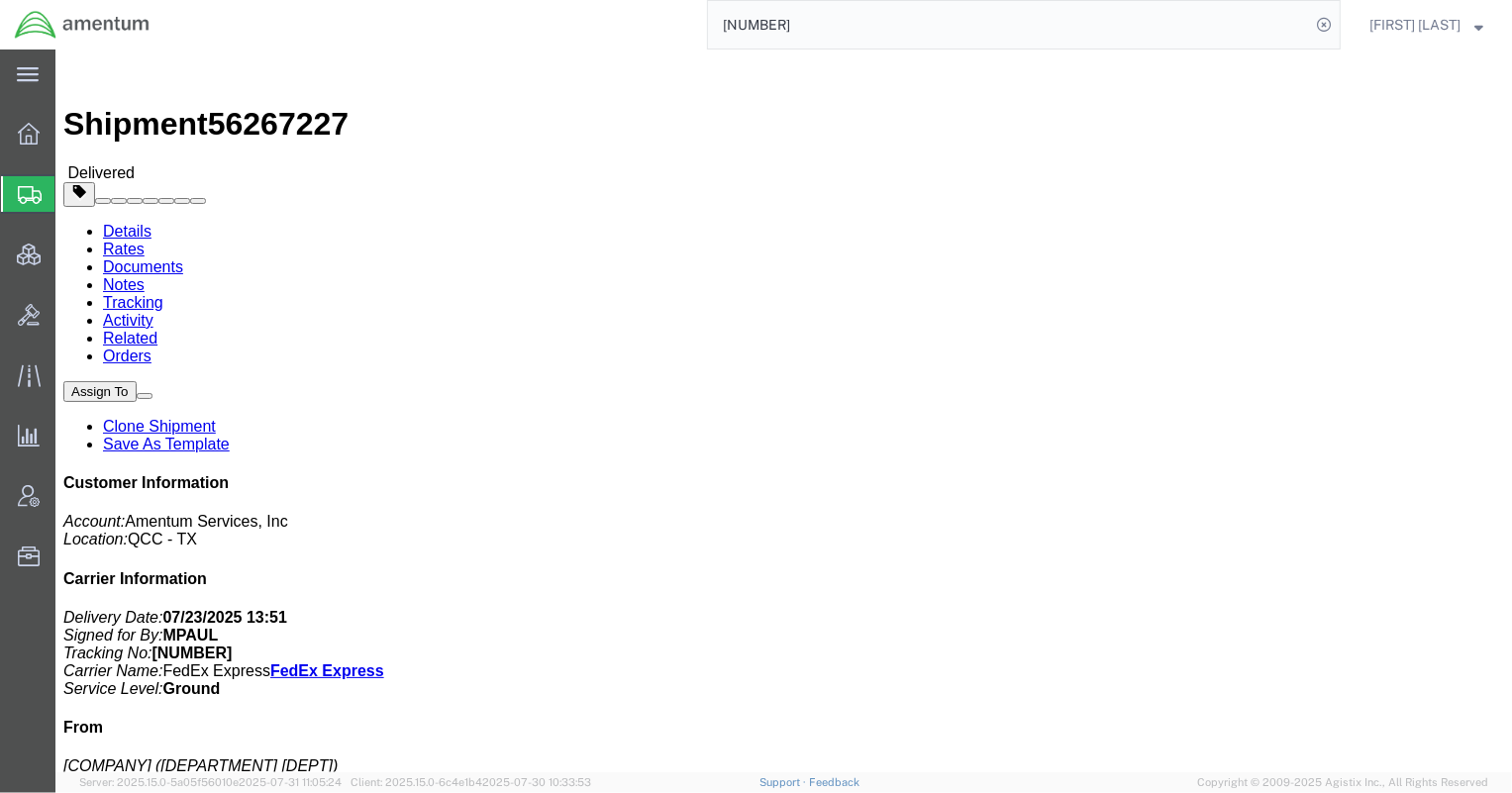 drag, startPoint x: 881, startPoint y: 2, endPoint x: 883, endPoint y: 13, distance: 11.18034 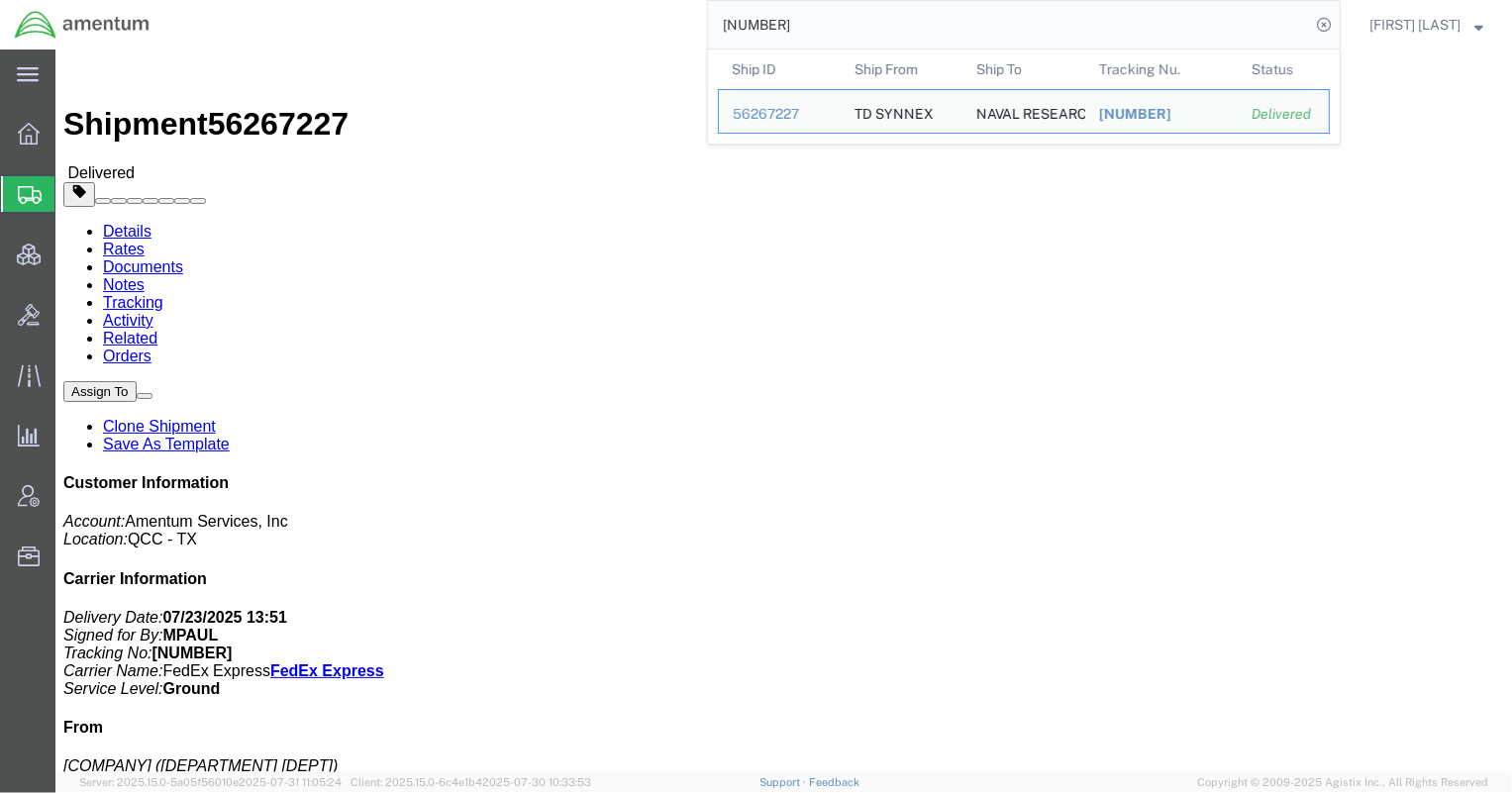 drag, startPoint x: 882, startPoint y: 20, endPoint x: 609, endPoint y: 2, distance: 273.59276 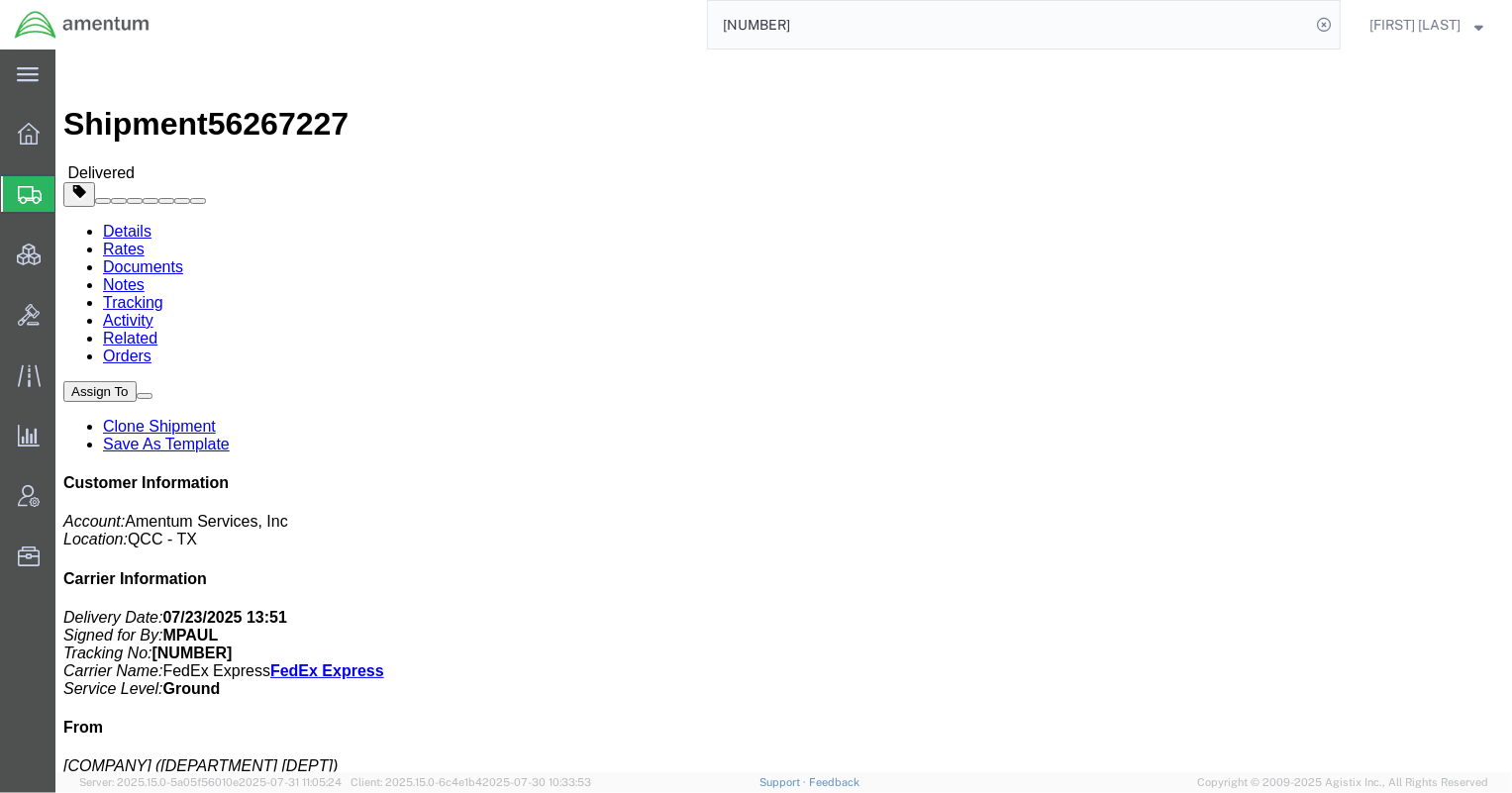 paste on "57" 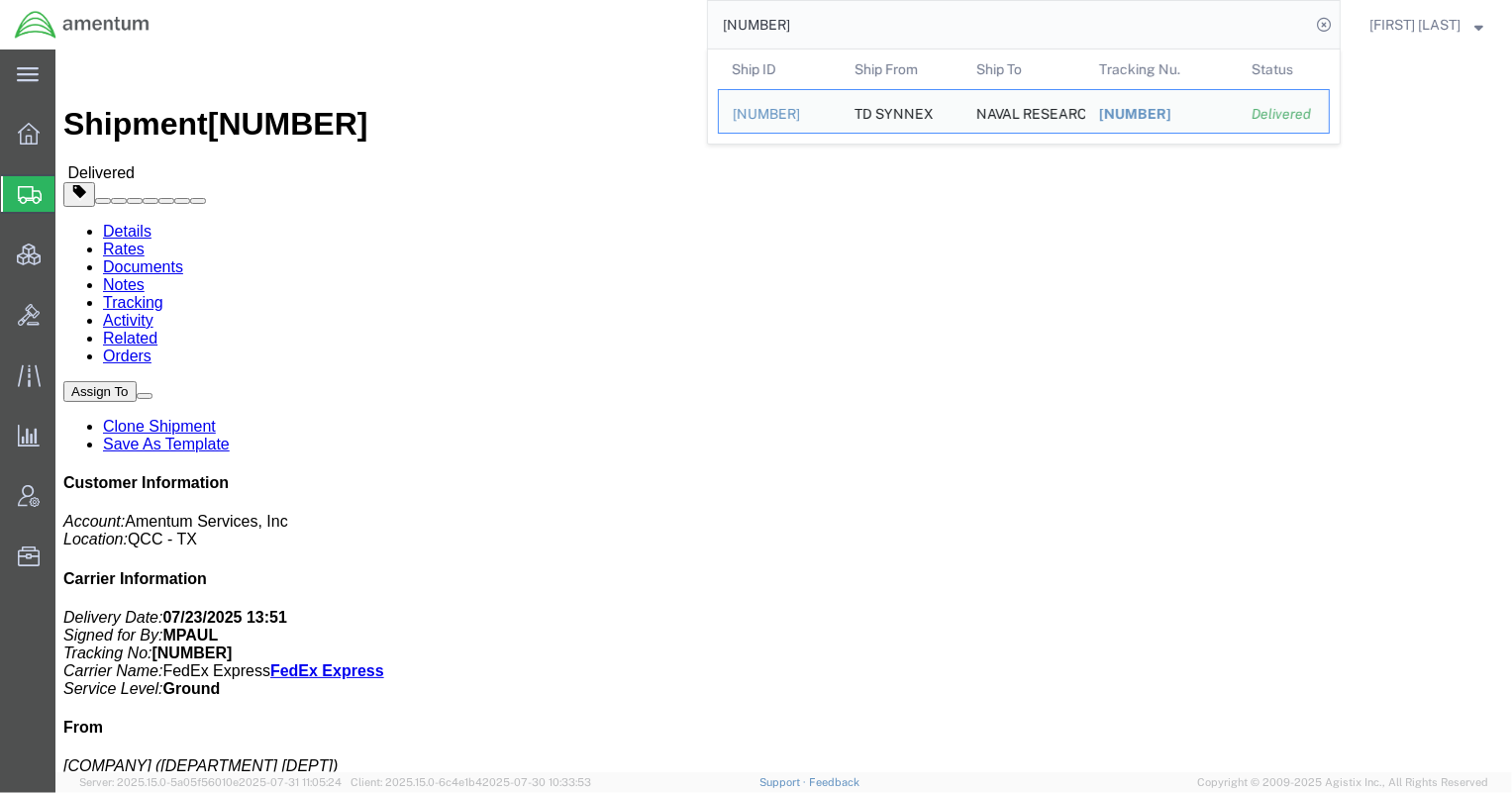 drag, startPoint x: 846, startPoint y: 27, endPoint x: 636, endPoint y: 26, distance: 210.00238 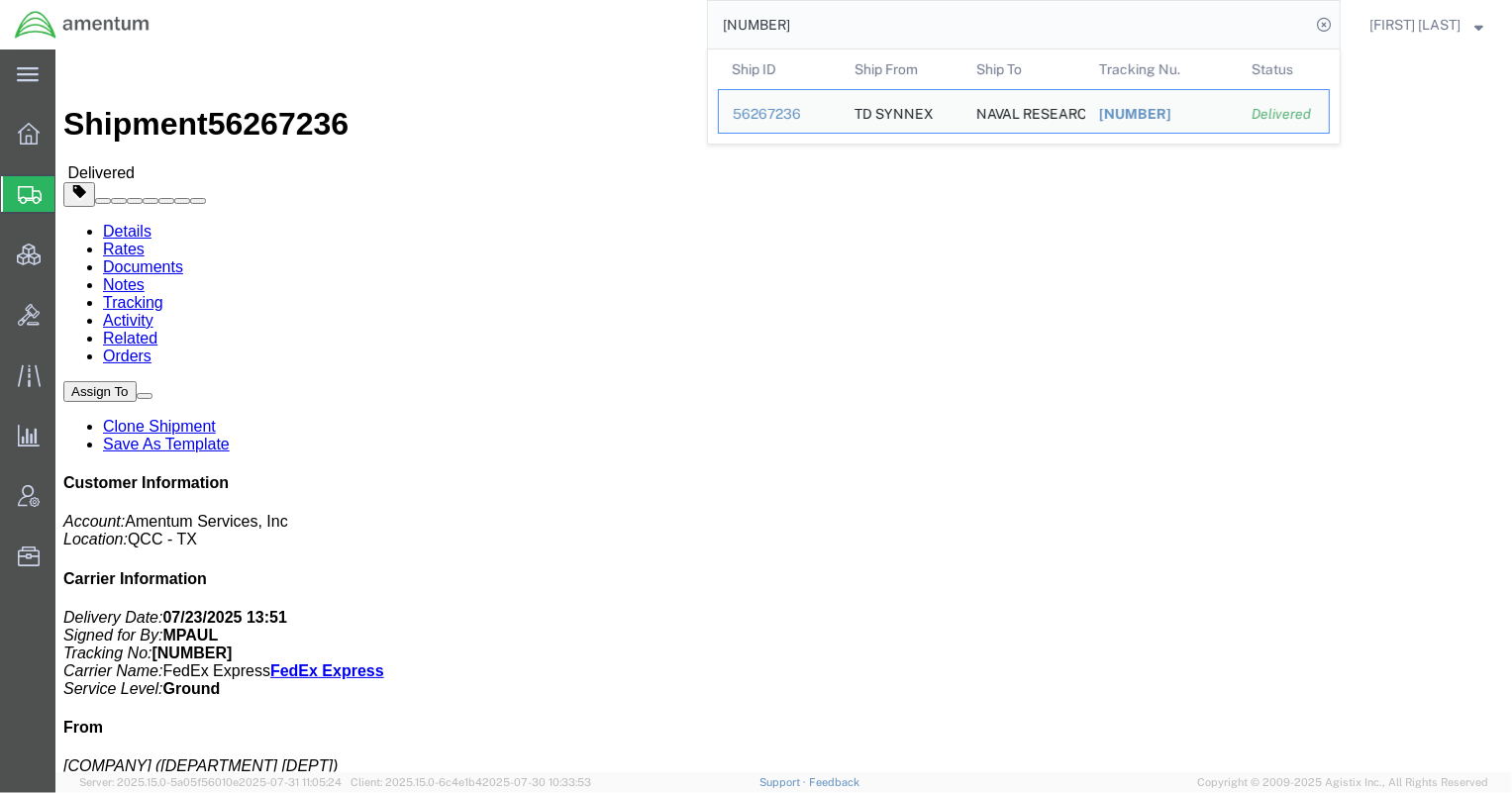 drag, startPoint x: 725, startPoint y: 19, endPoint x: 577, endPoint y: 15, distance: 148.05404 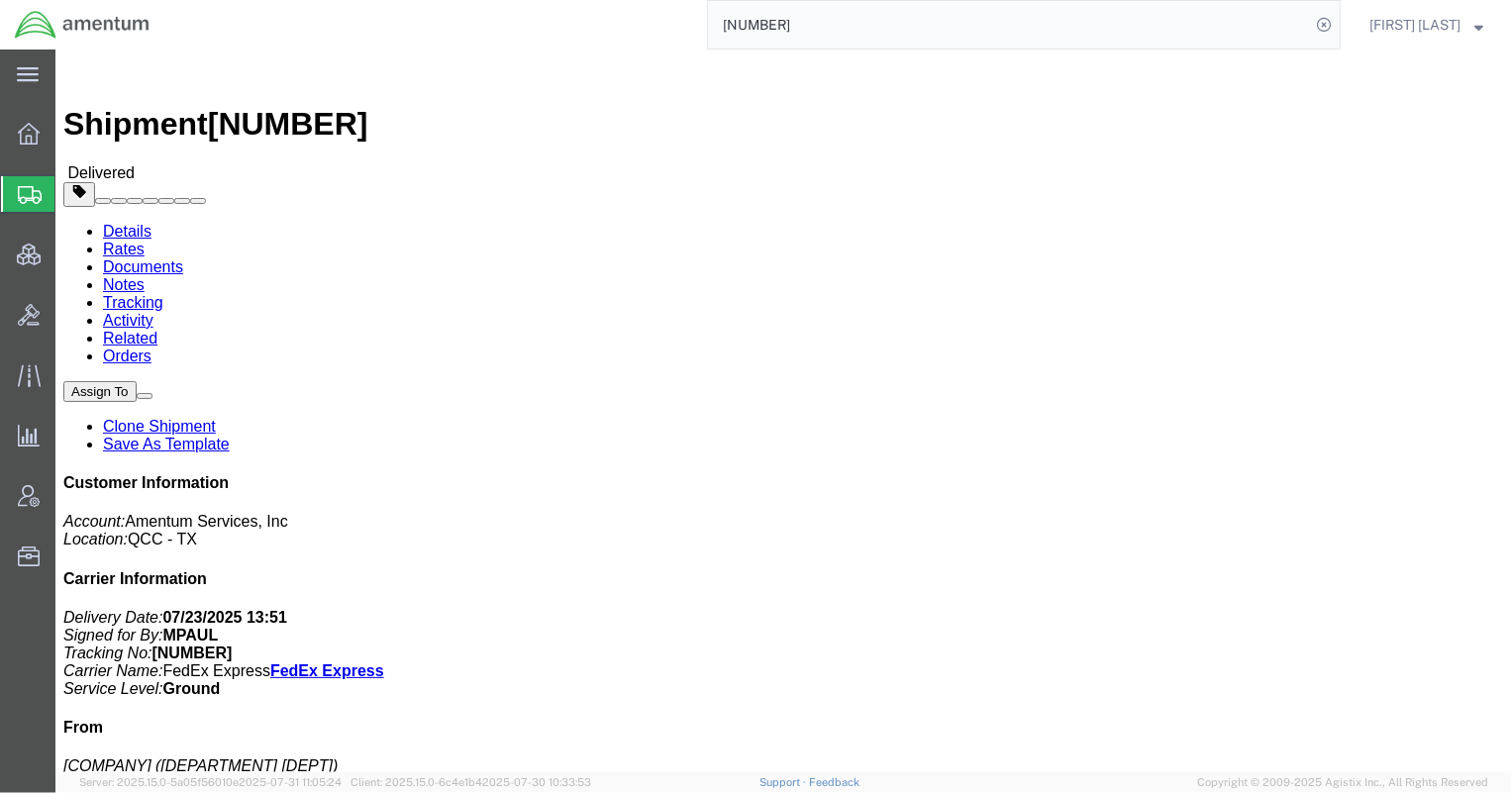 drag, startPoint x: 910, startPoint y: 29, endPoint x: 474, endPoint y: 33, distance: 436.0183 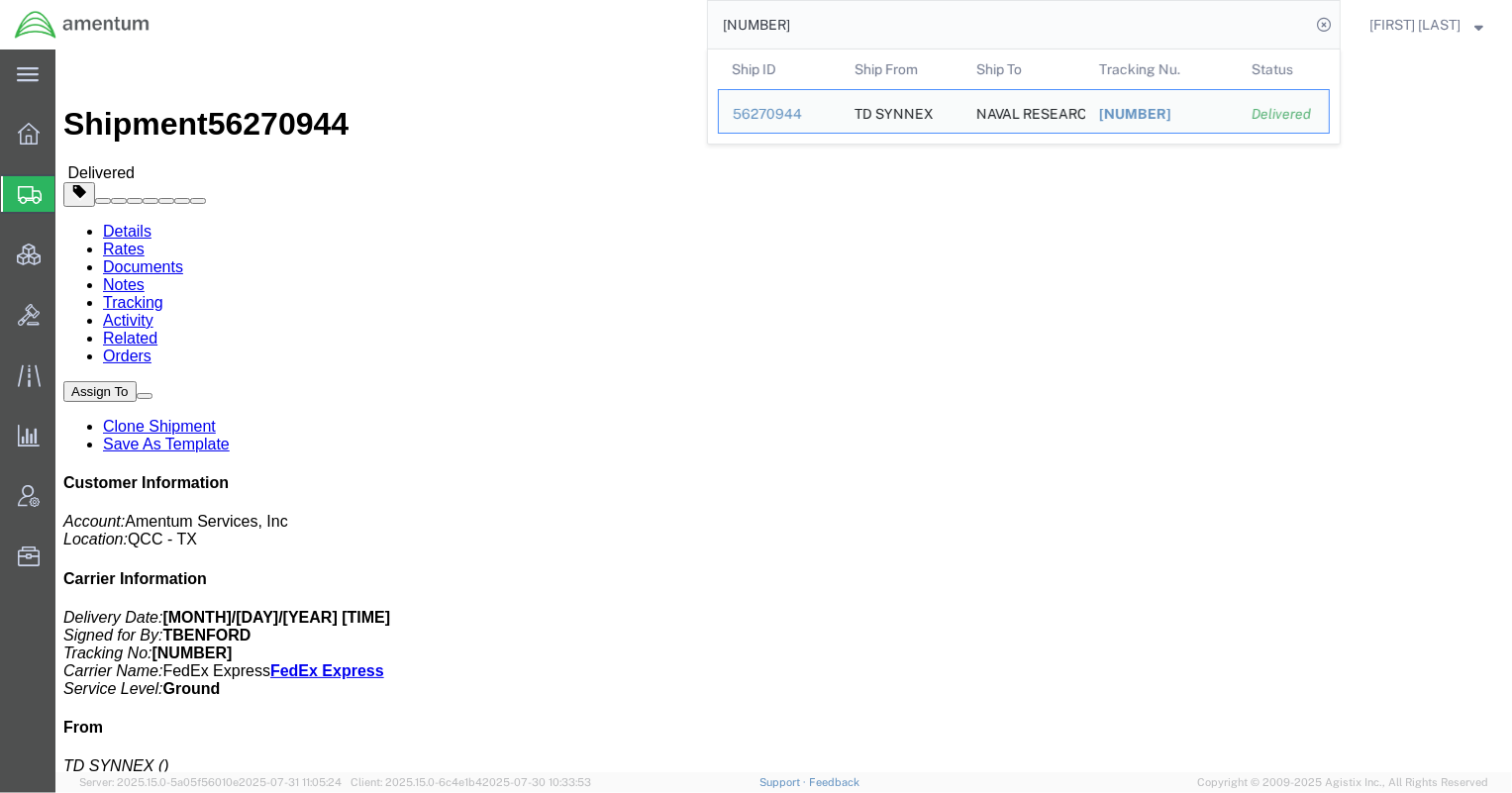 drag, startPoint x: 861, startPoint y: 24, endPoint x: 494, endPoint y: 19, distance: 367.0341 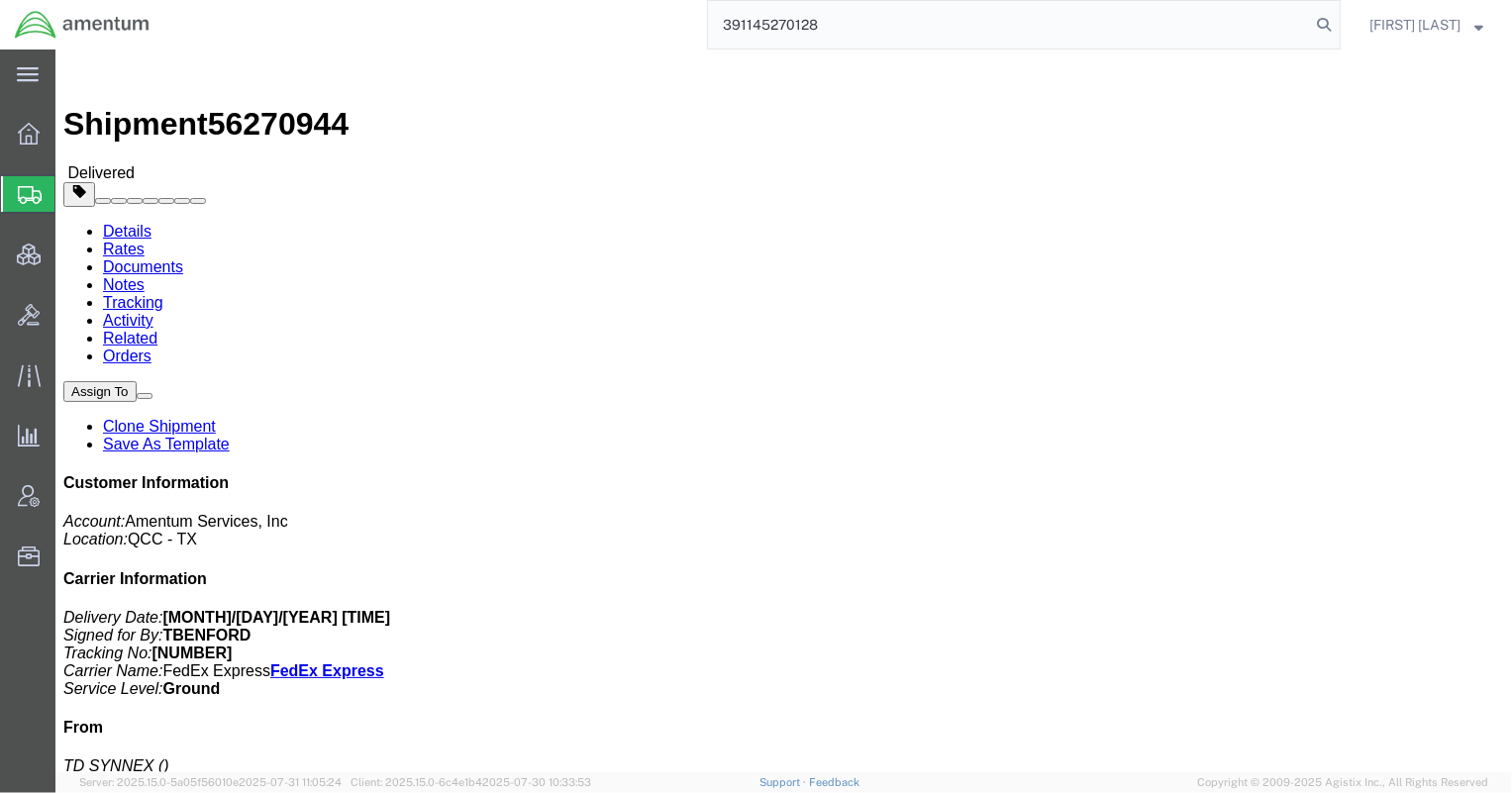 type on "391145270128" 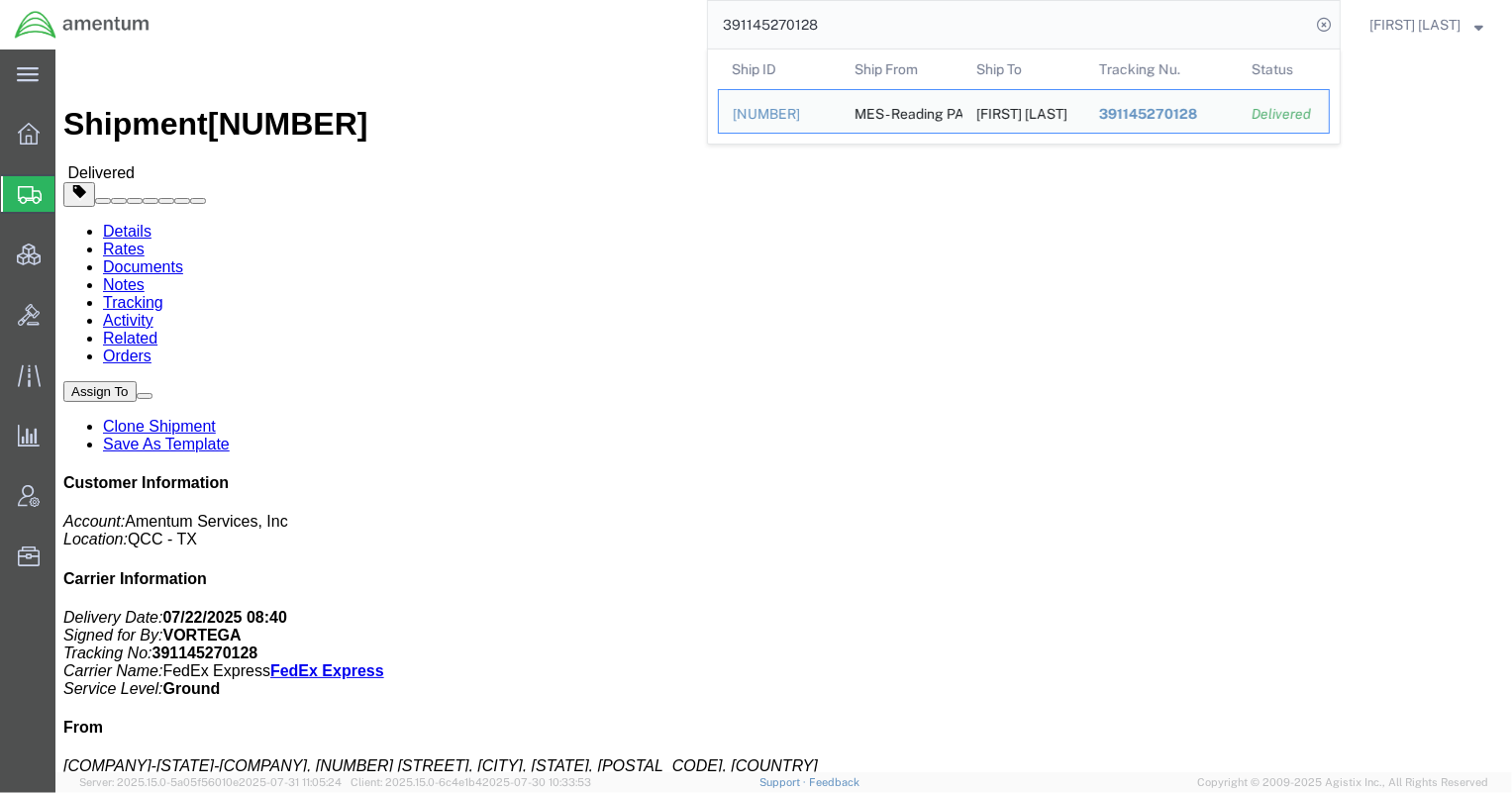 drag, startPoint x: 865, startPoint y: 25, endPoint x: 477, endPoint y: 0, distance: 388.8046 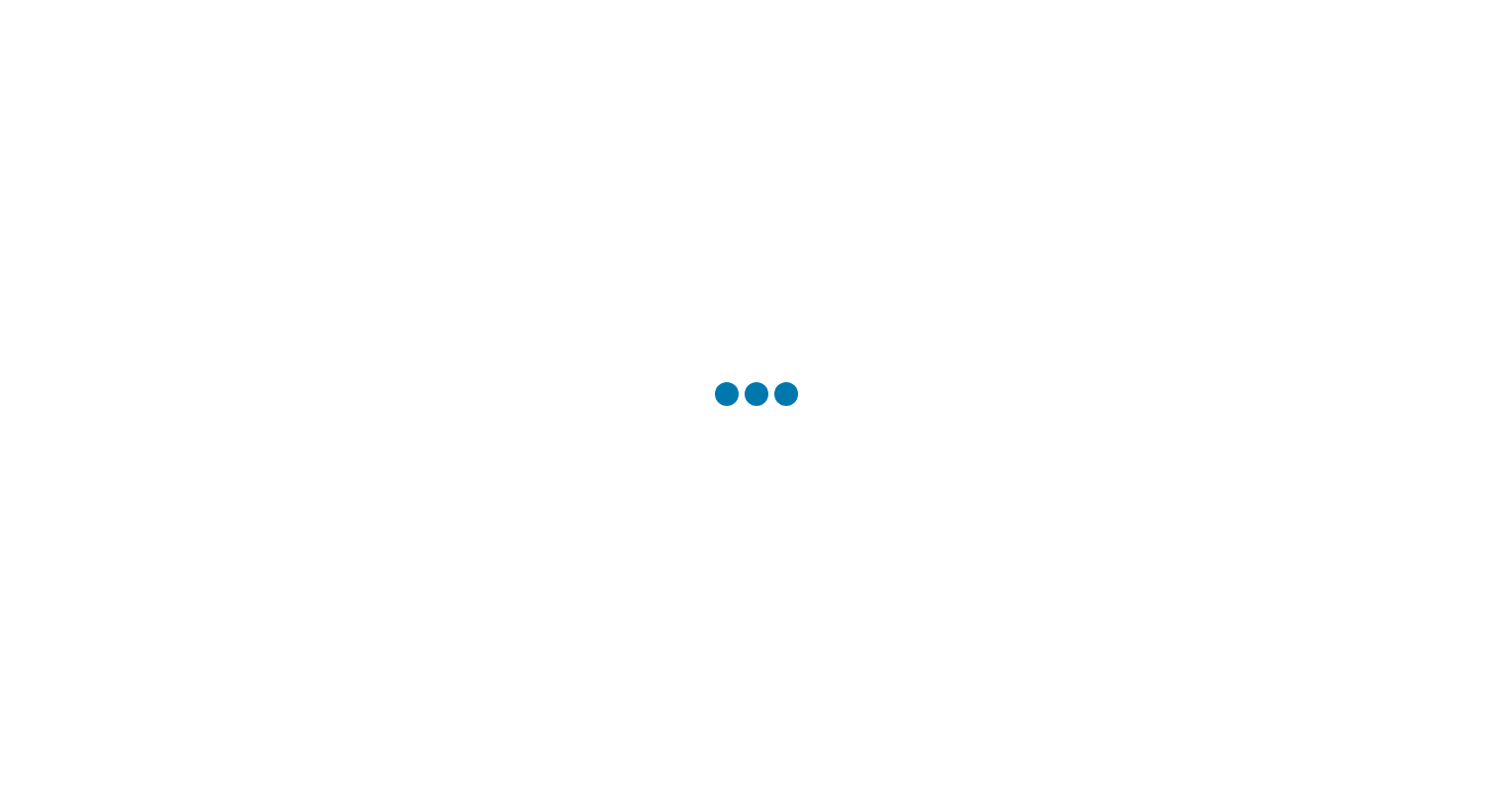scroll, scrollTop: 0, scrollLeft: 0, axis: both 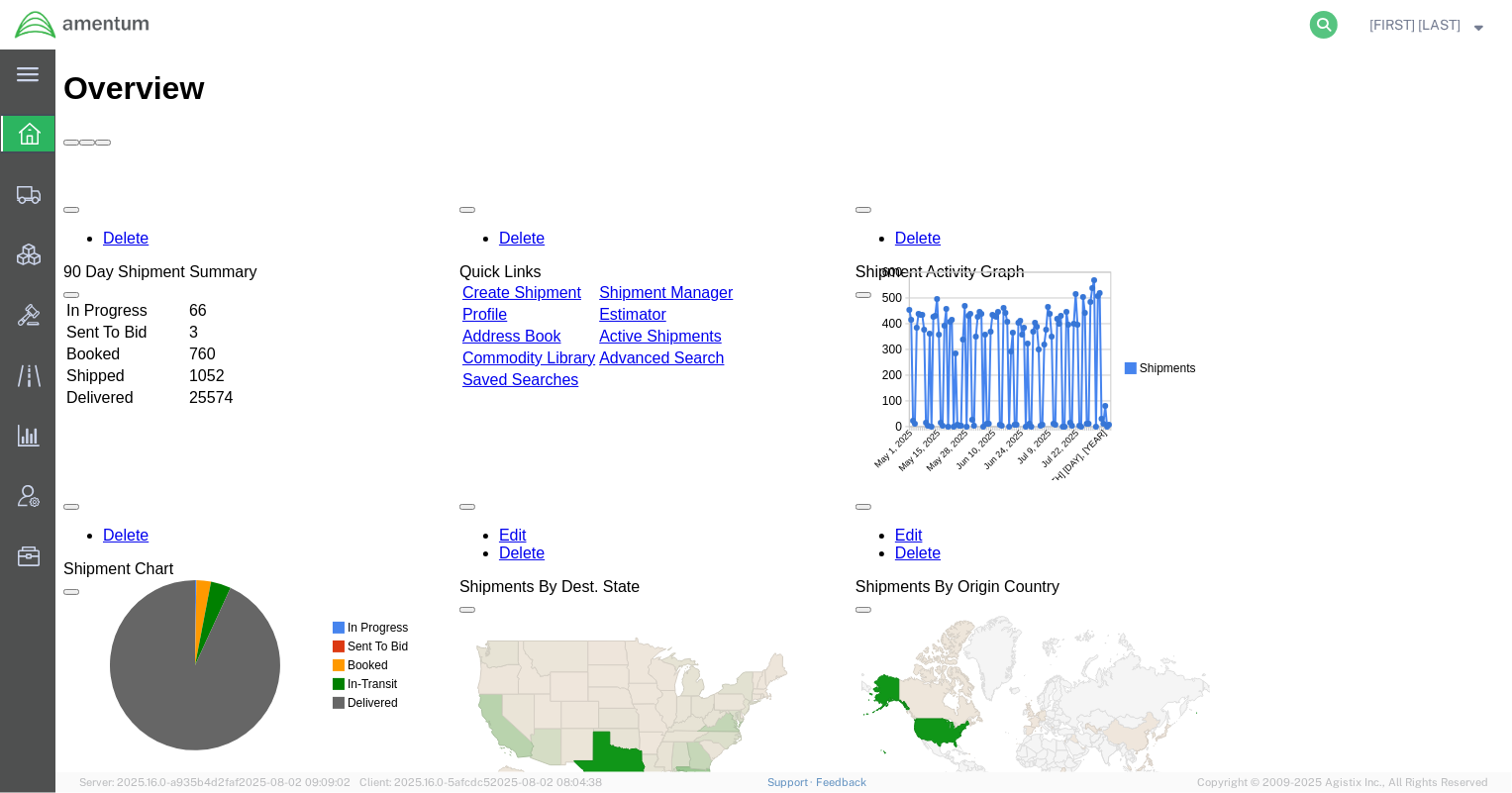 click 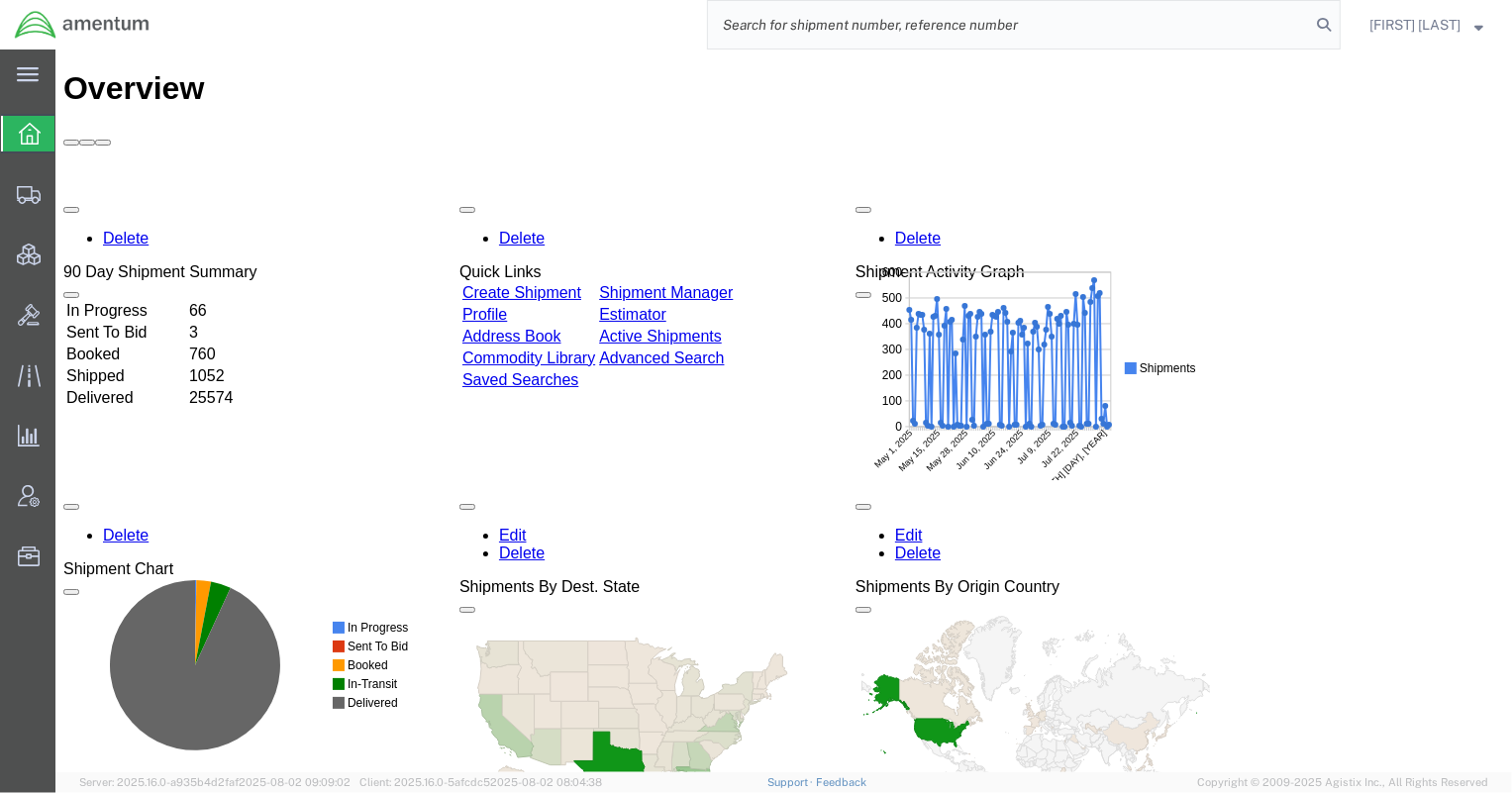 click 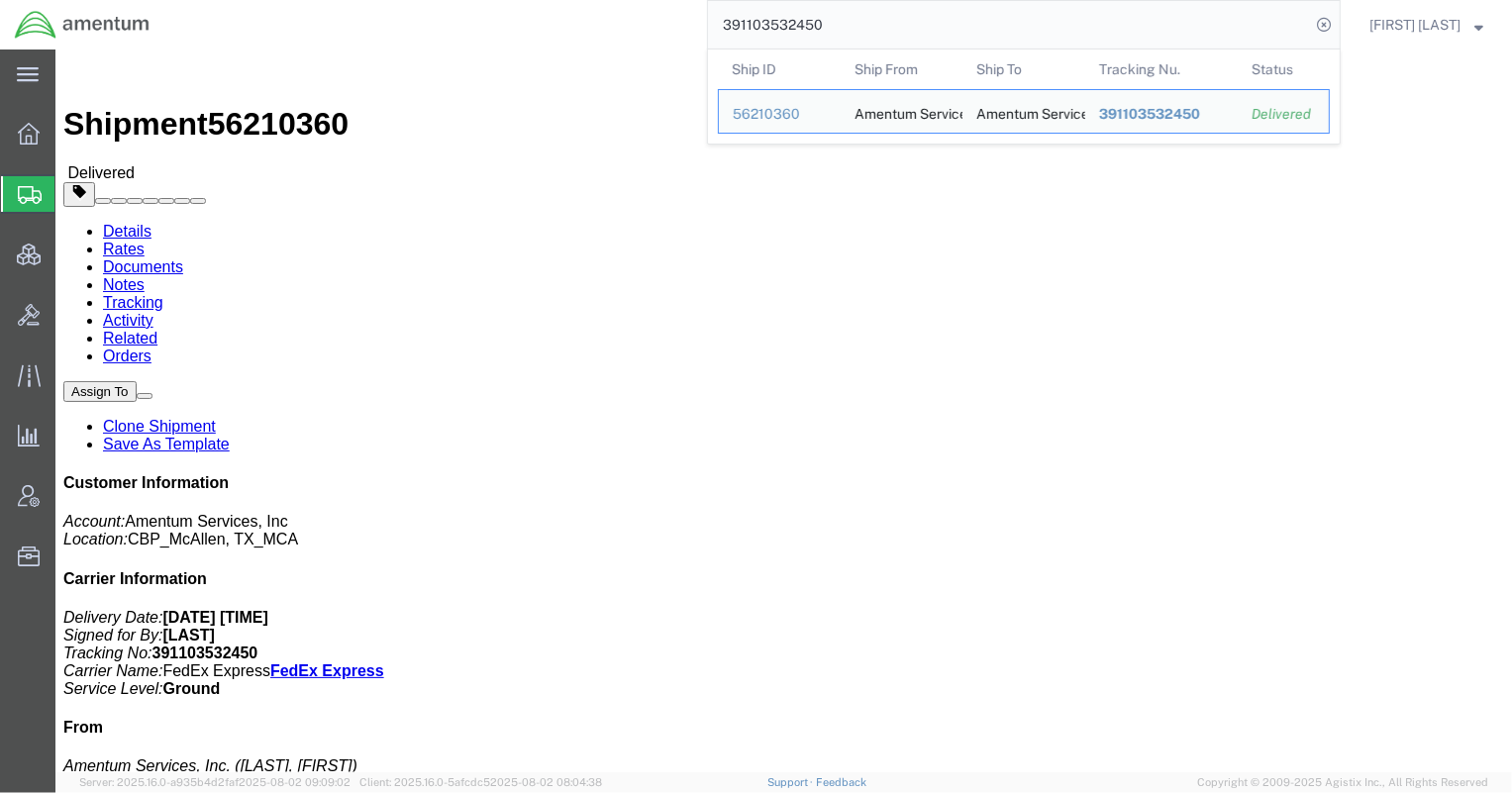 drag, startPoint x: 909, startPoint y: 35, endPoint x: 536, endPoint y: 27, distance: 373.08578 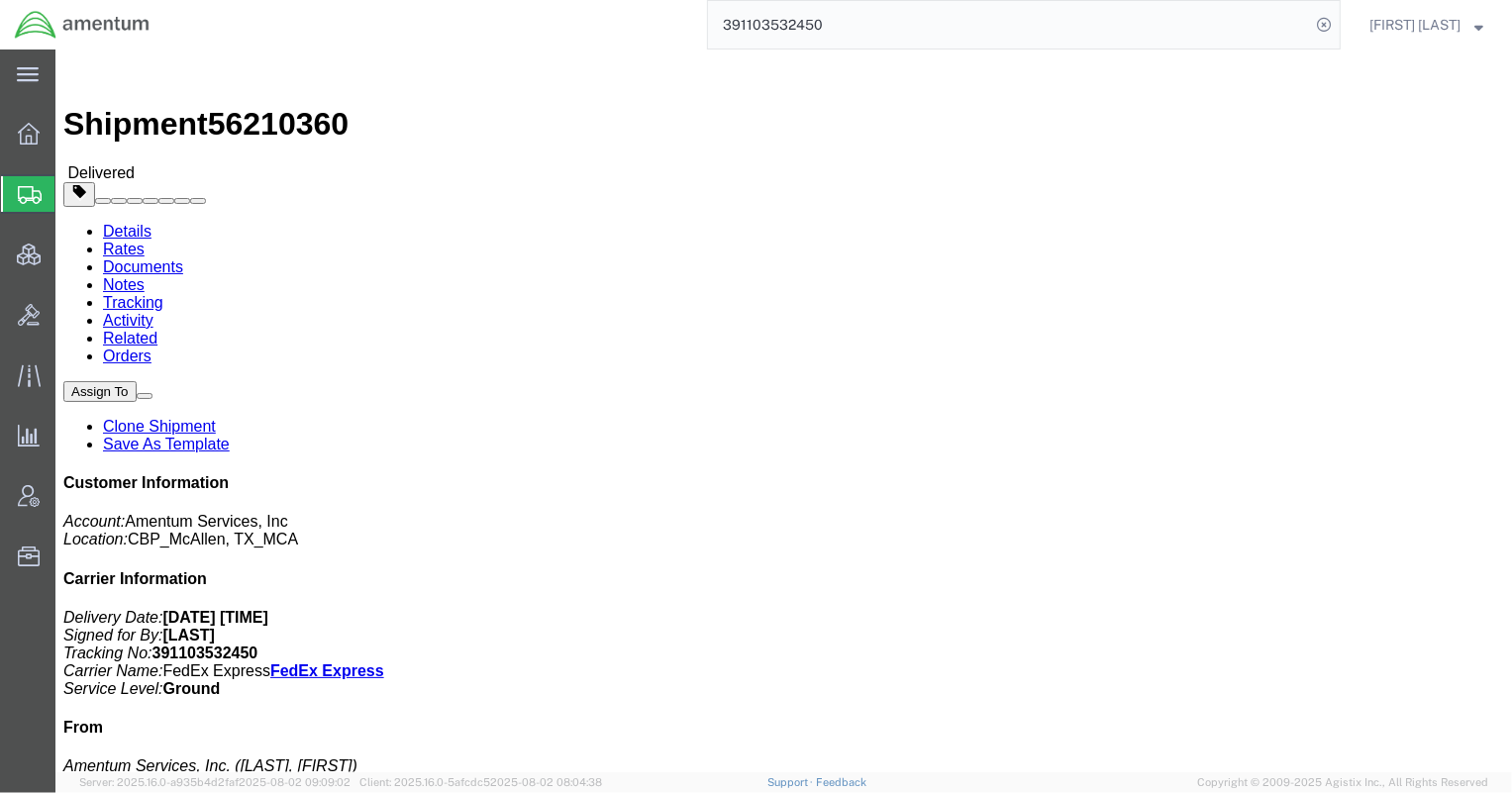 paste on "882937923948" 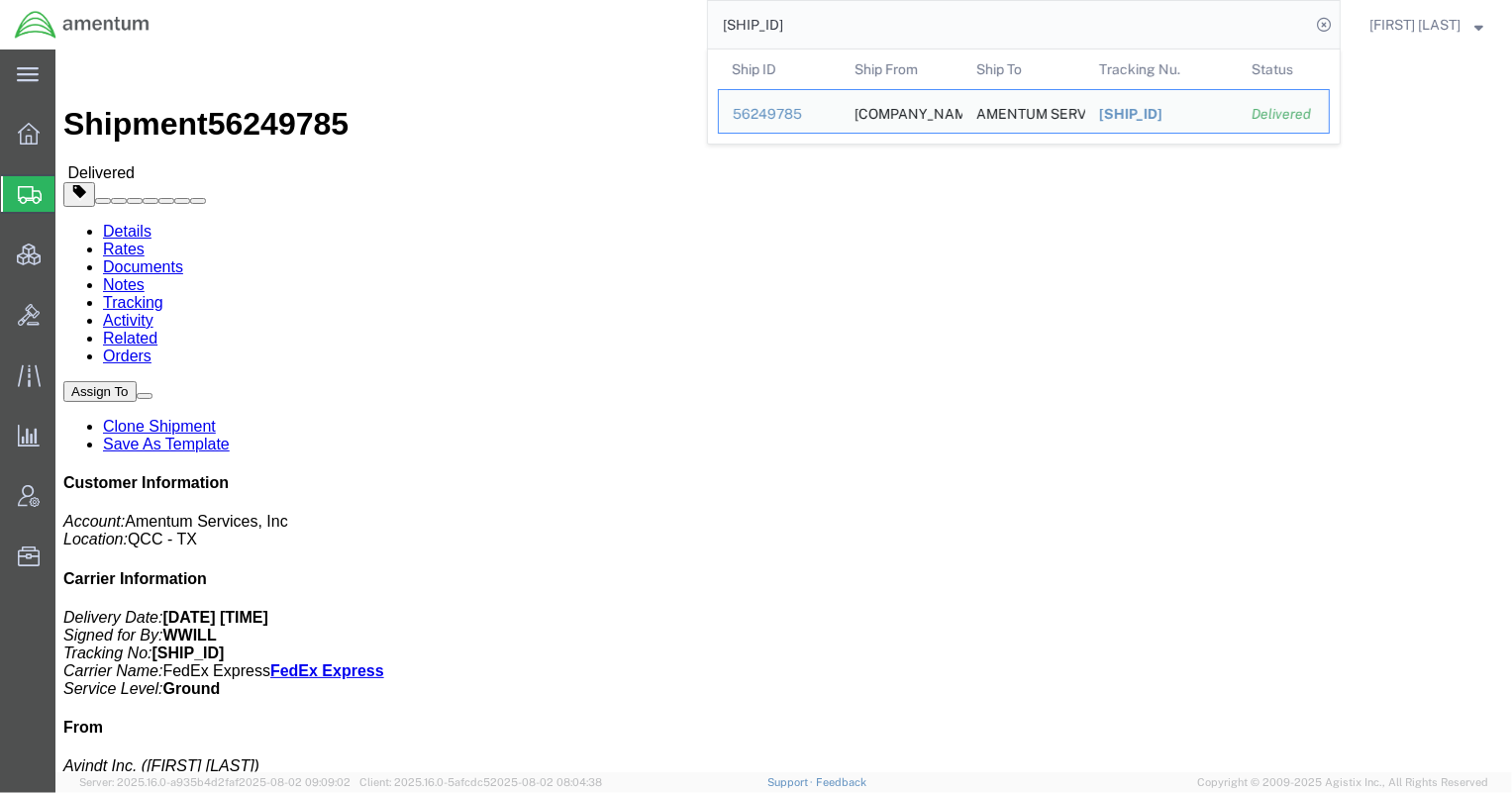 drag, startPoint x: 834, startPoint y: 23, endPoint x: 663, endPoint y: 29, distance: 171.10523 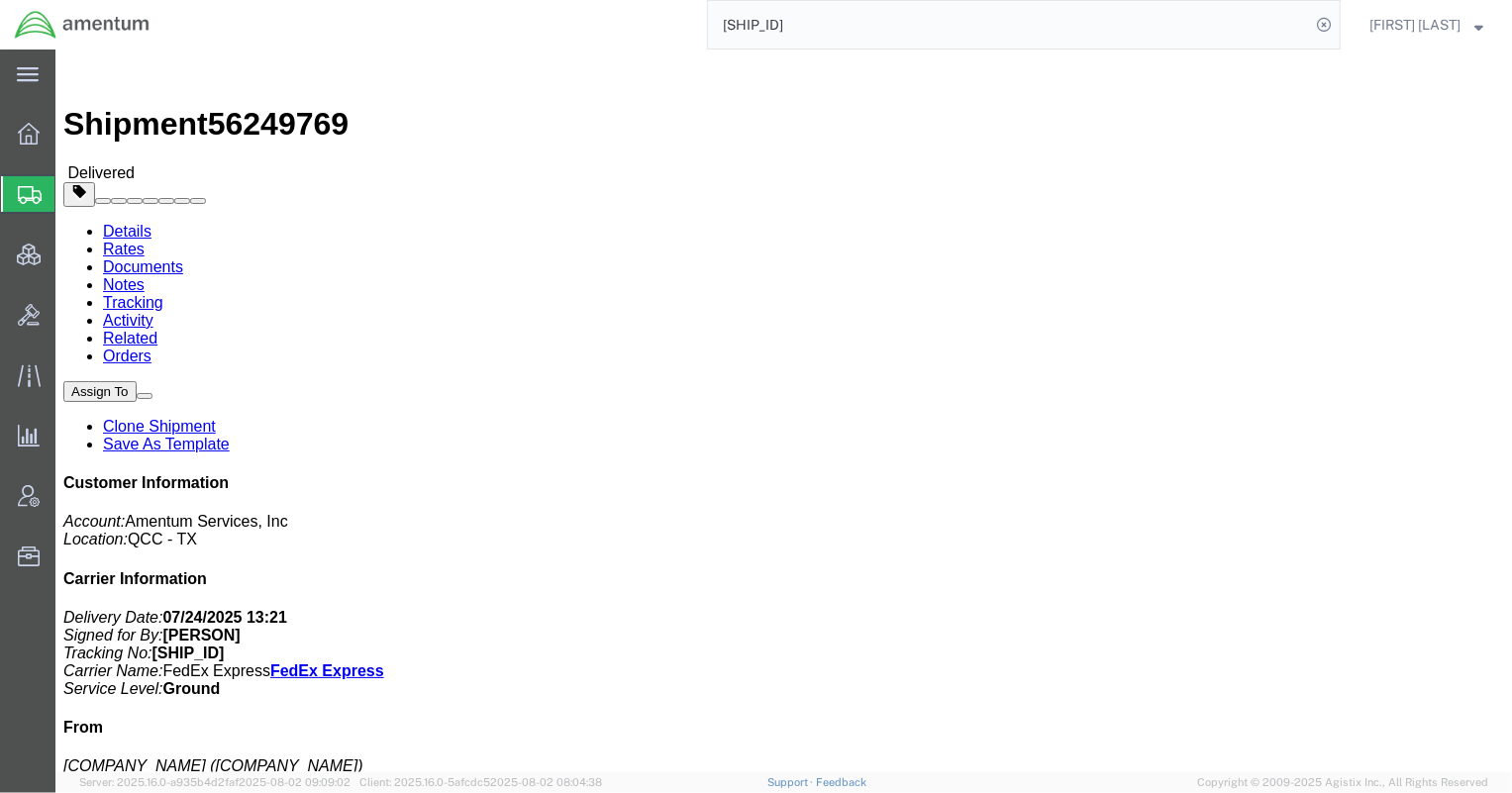 scroll, scrollTop: 0, scrollLeft: 0, axis: both 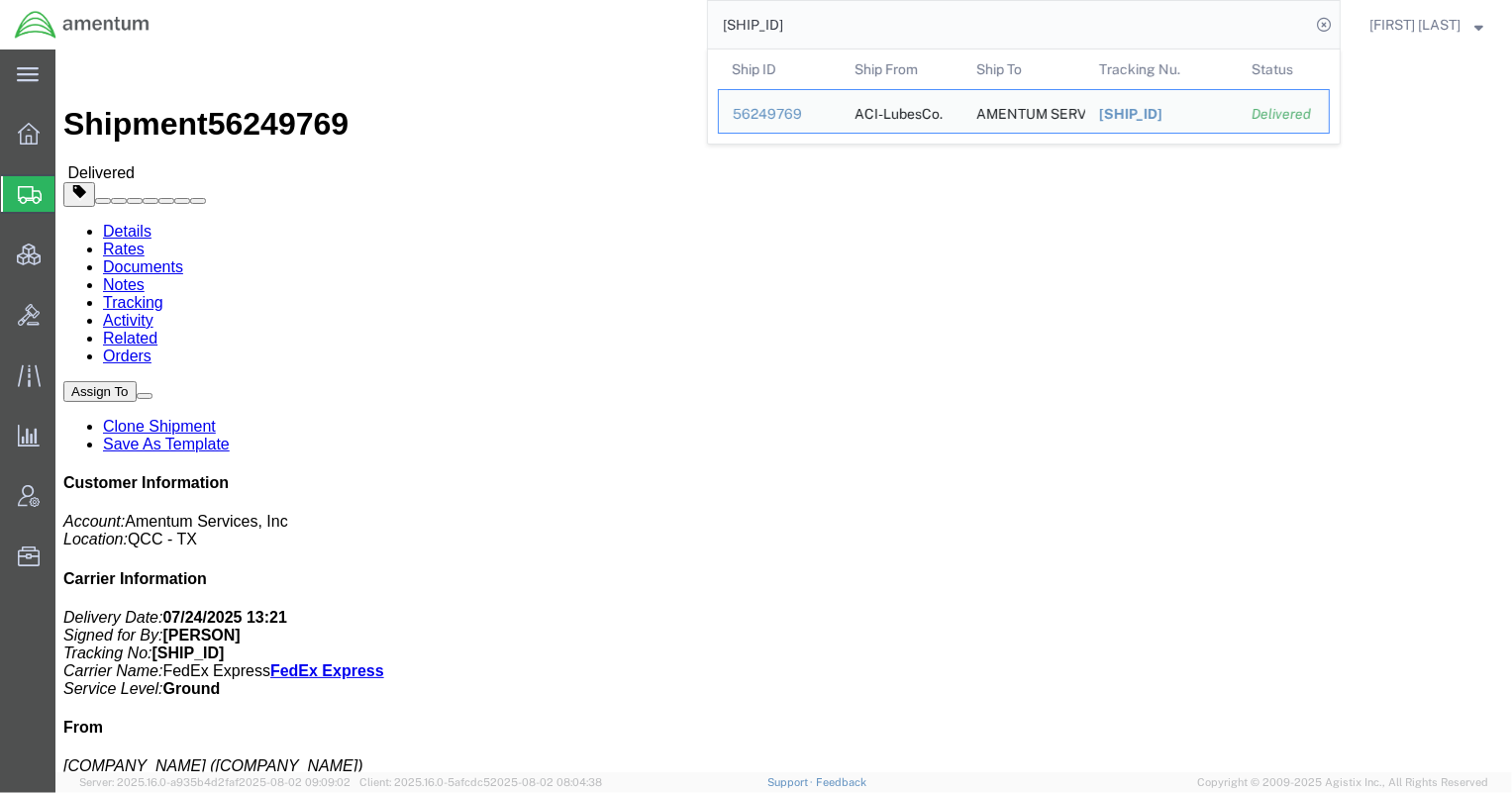drag, startPoint x: 859, startPoint y: 20, endPoint x: 570, endPoint y: 18, distance: 289.00692 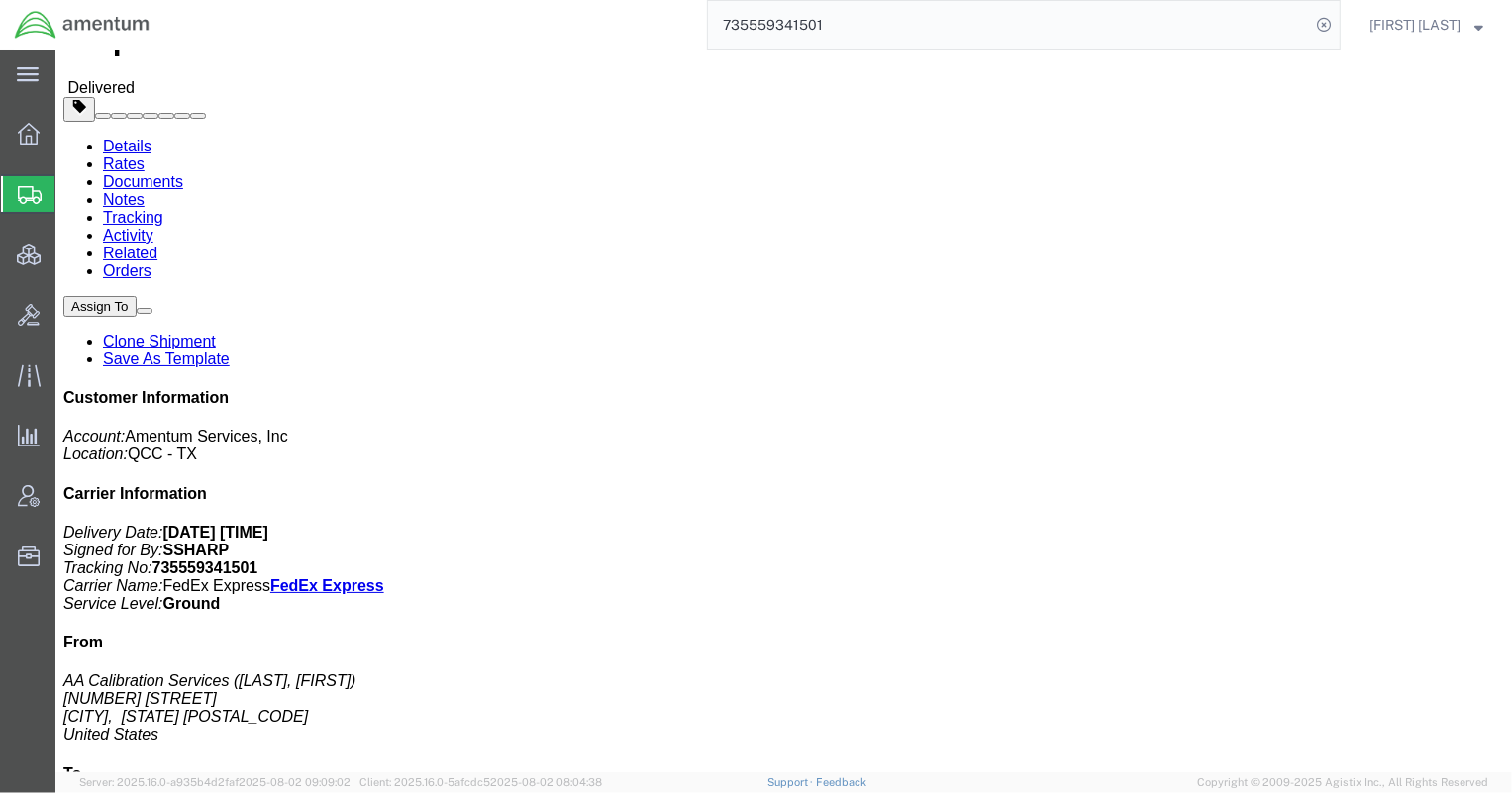 scroll, scrollTop: 0, scrollLeft: 0, axis: both 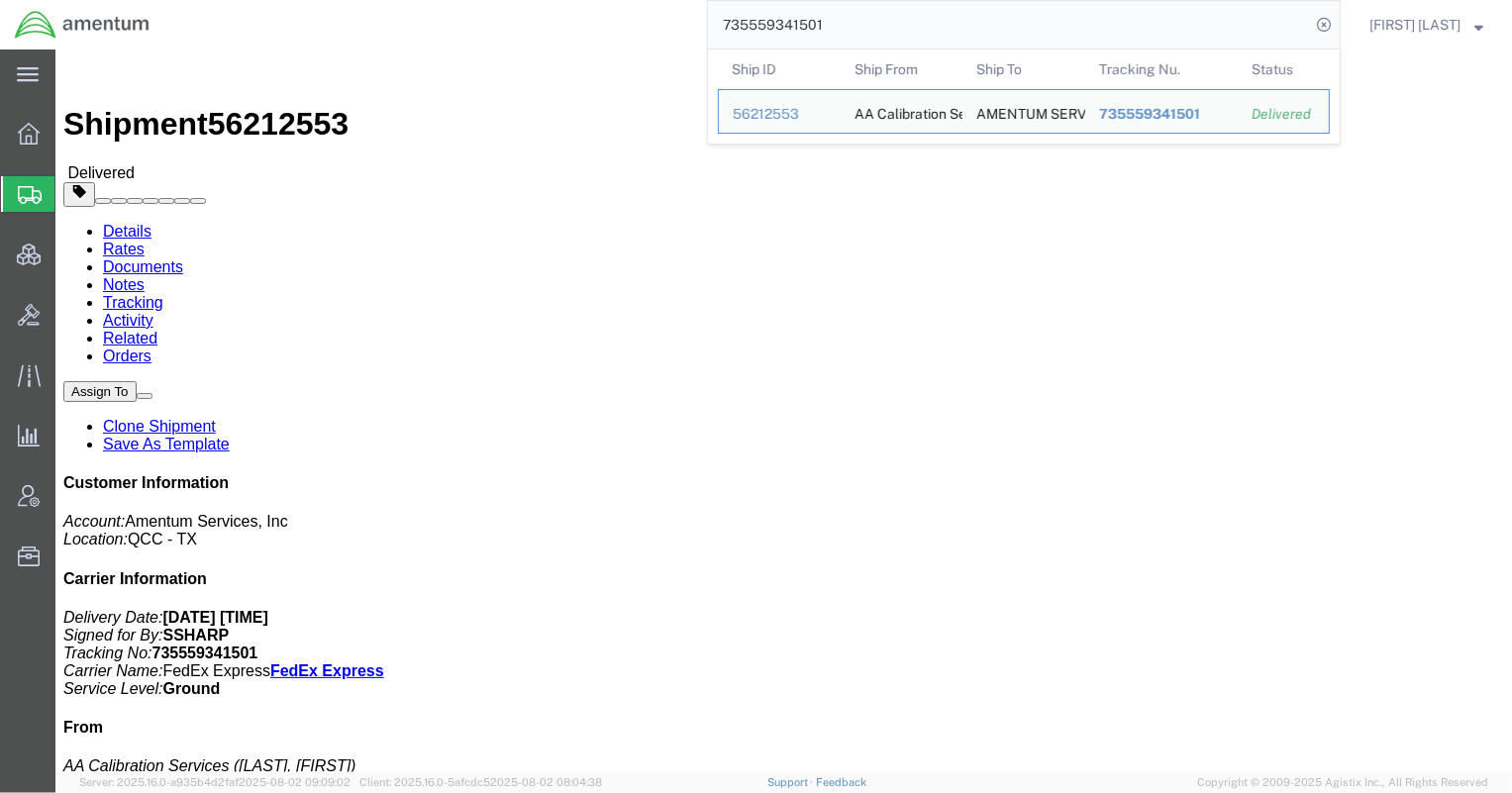 drag, startPoint x: 873, startPoint y: 24, endPoint x: 570, endPoint y: 22, distance: 303.0066 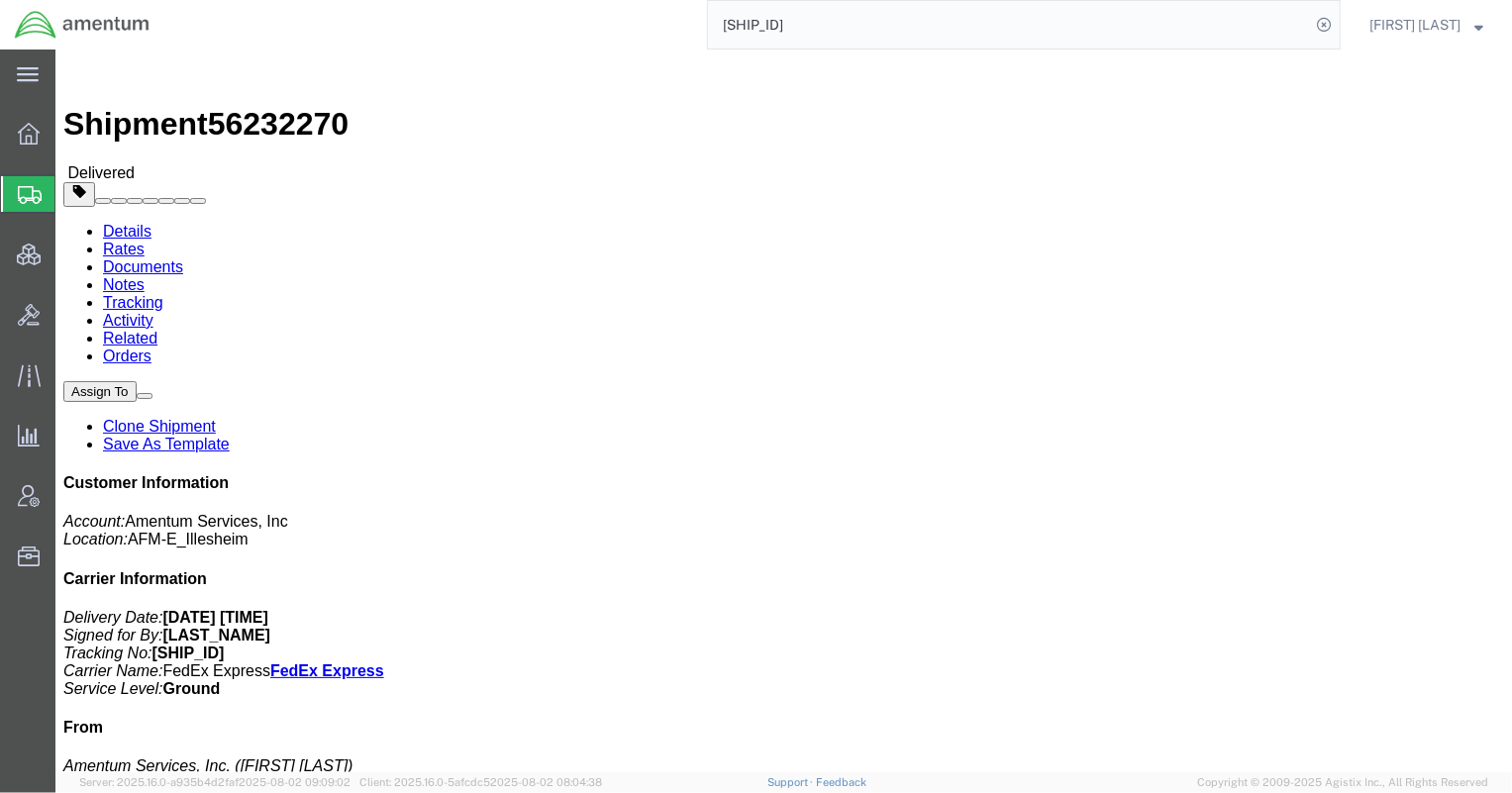 drag, startPoint x: 808, startPoint y: 254, endPoint x: 1019, endPoint y: 258, distance: 211.03791 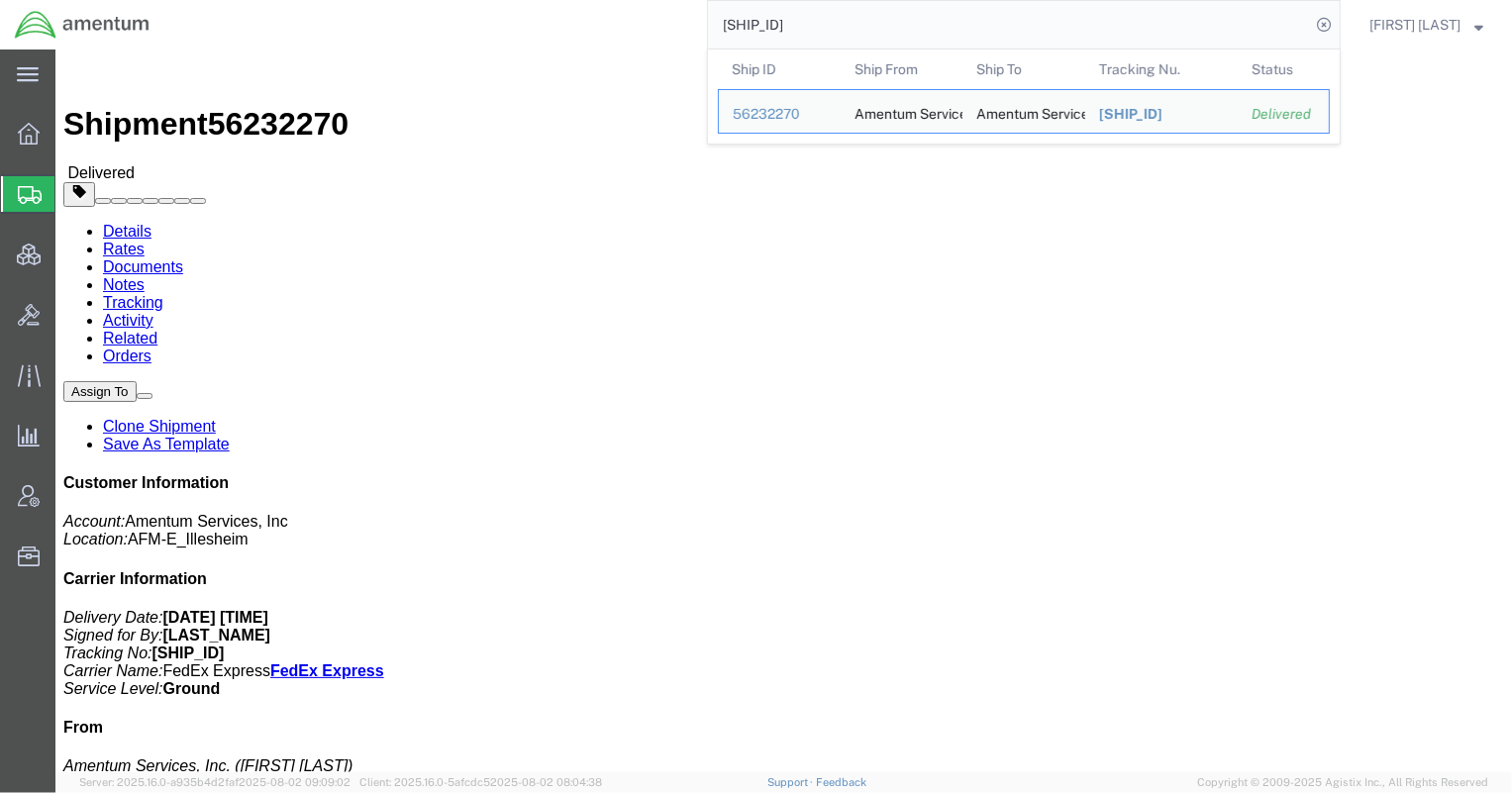 drag, startPoint x: 878, startPoint y: 23, endPoint x: 611, endPoint y: -4, distance: 268.3617 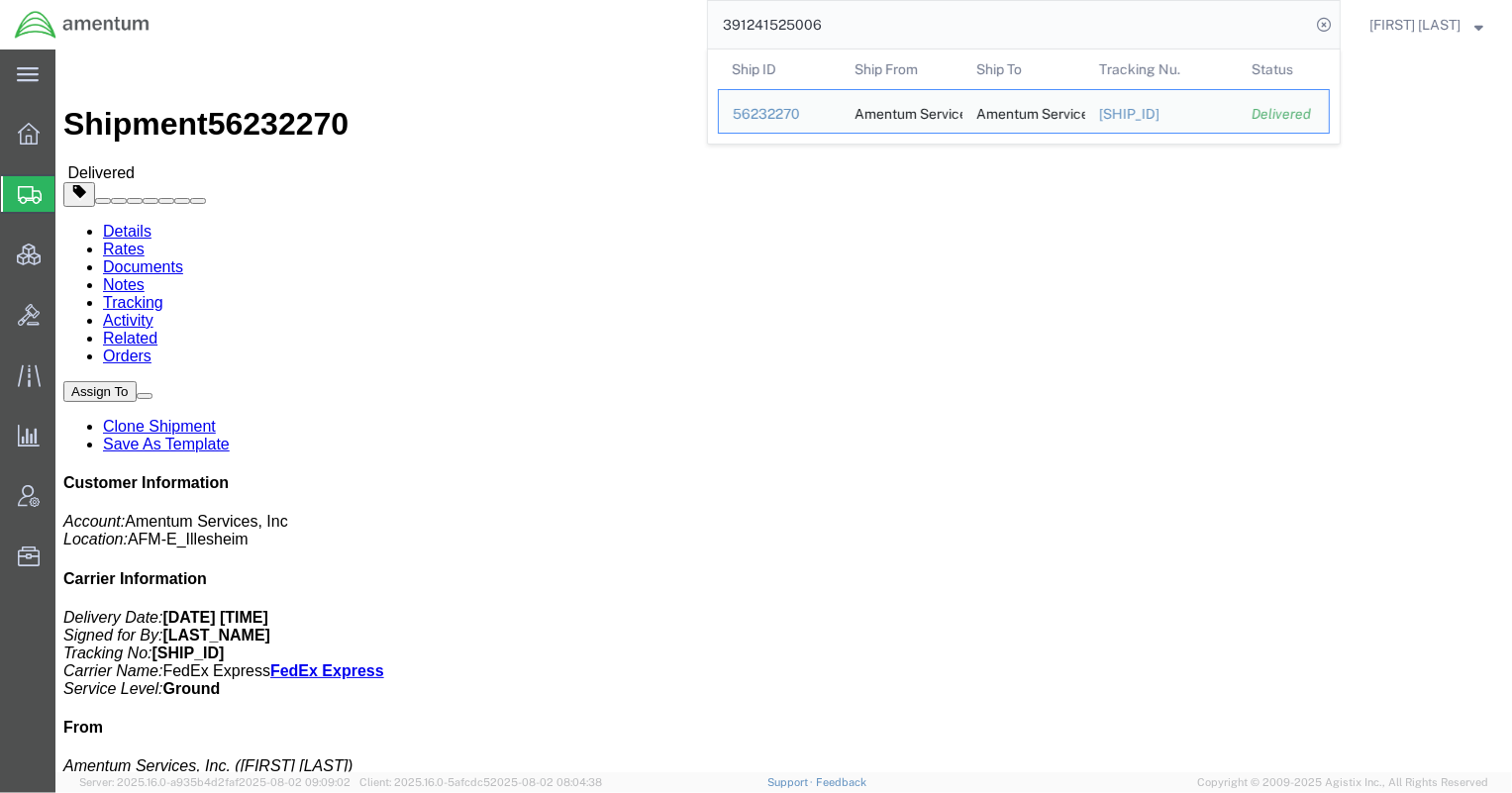 drag, startPoint x: 856, startPoint y: 24, endPoint x: 508, endPoint y: 26, distance: 348.0057 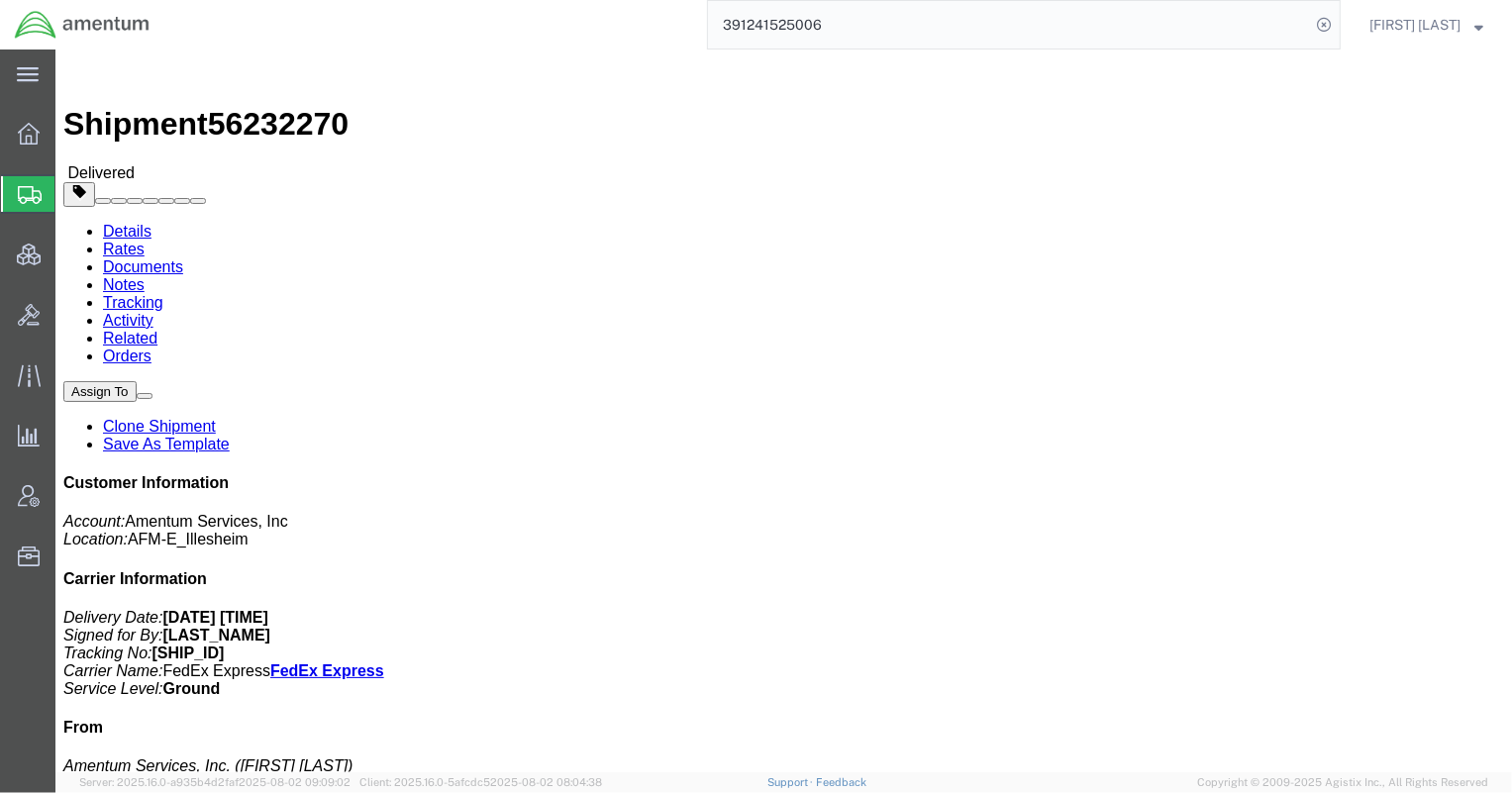paste on "6790" 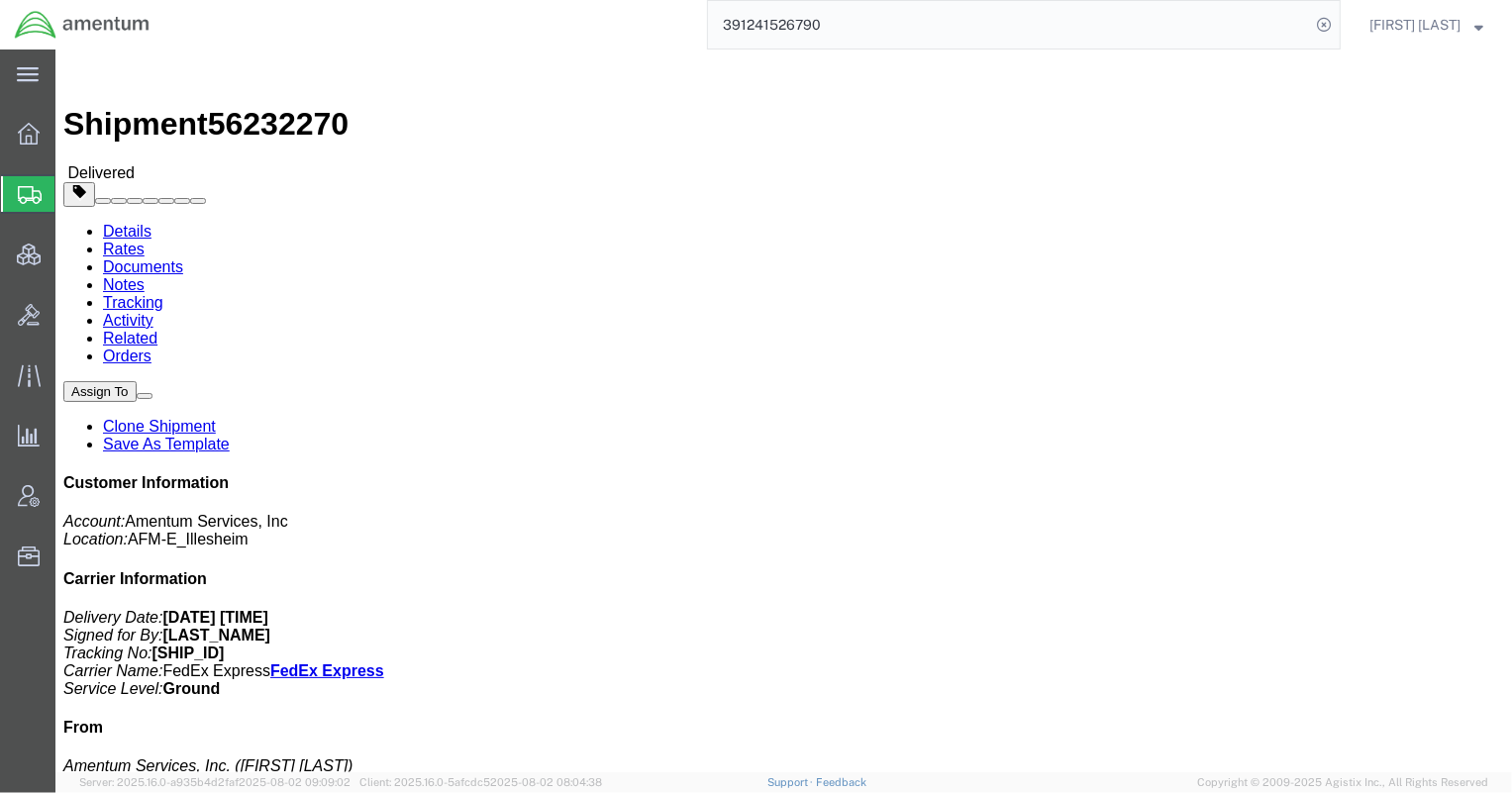 drag, startPoint x: 792, startPoint y: 29, endPoint x: 520, endPoint y: -9, distance: 274.64158 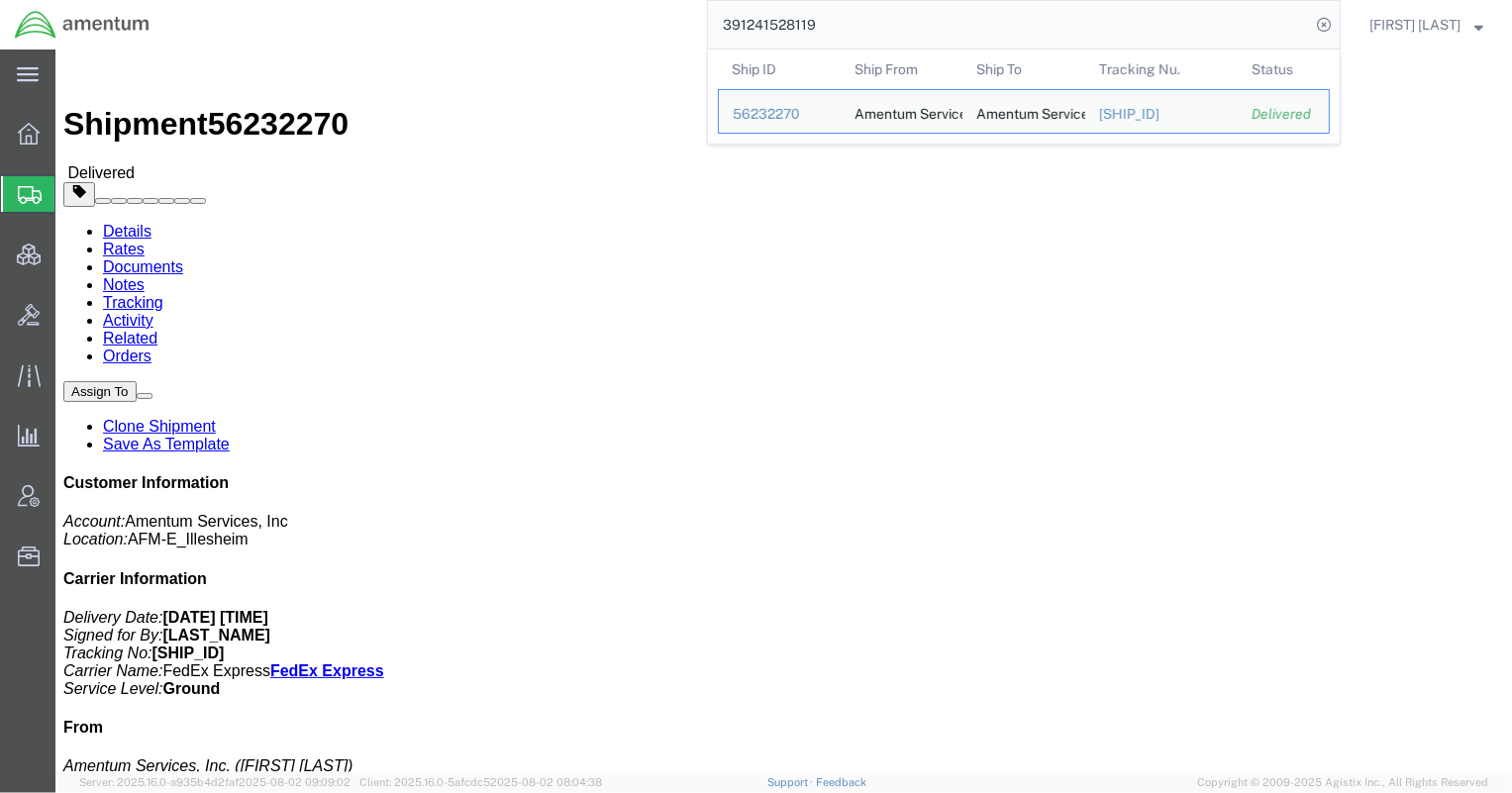 drag, startPoint x: 782, startPoint y: 20, endPoint x: 543, endPoint y: 10, distance: 239.20911 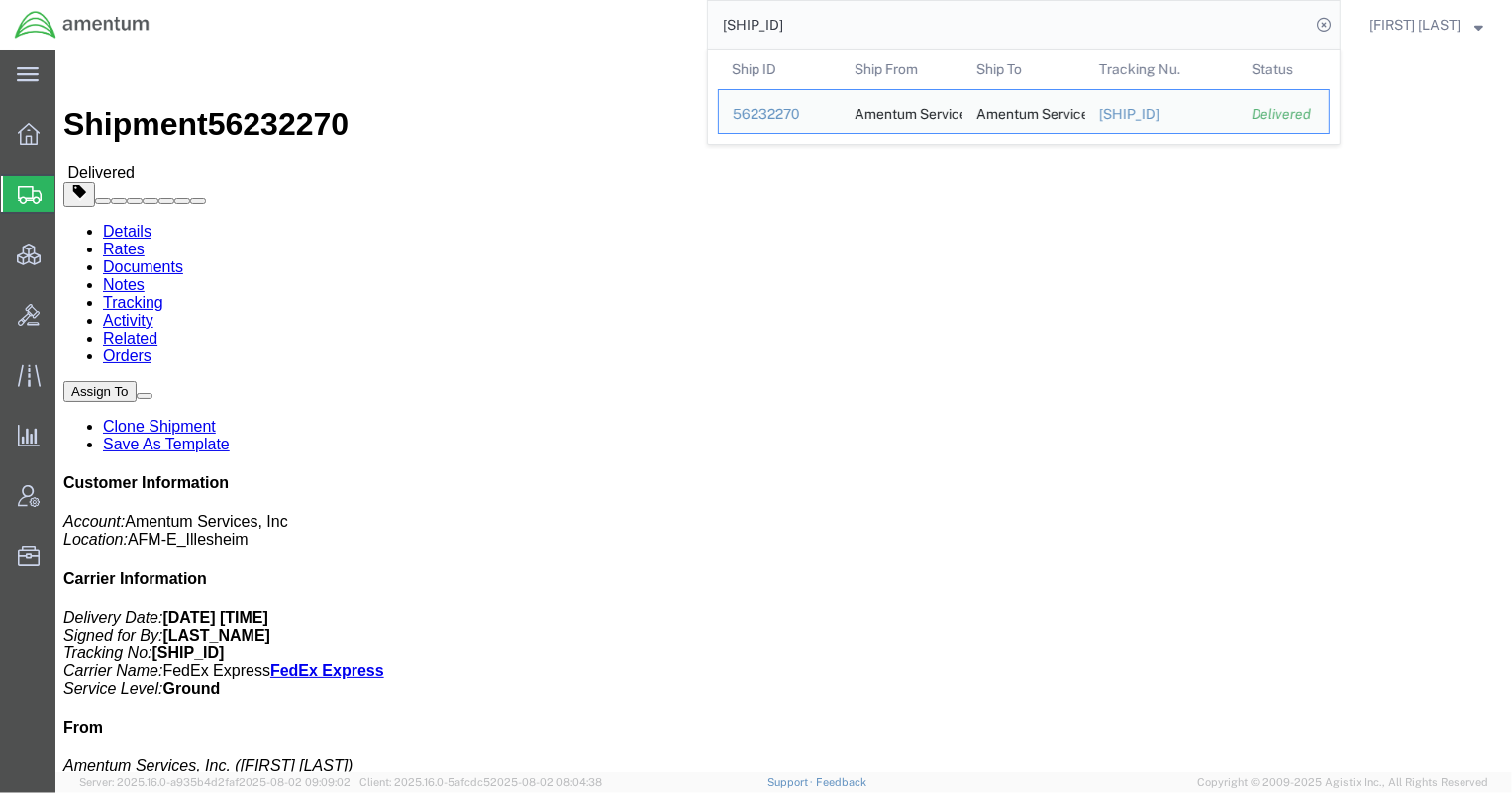 drag, startPoint x: 933, startPoint y: 23, endPoint x: 467, endPoint y: 14, distance: 466.0869 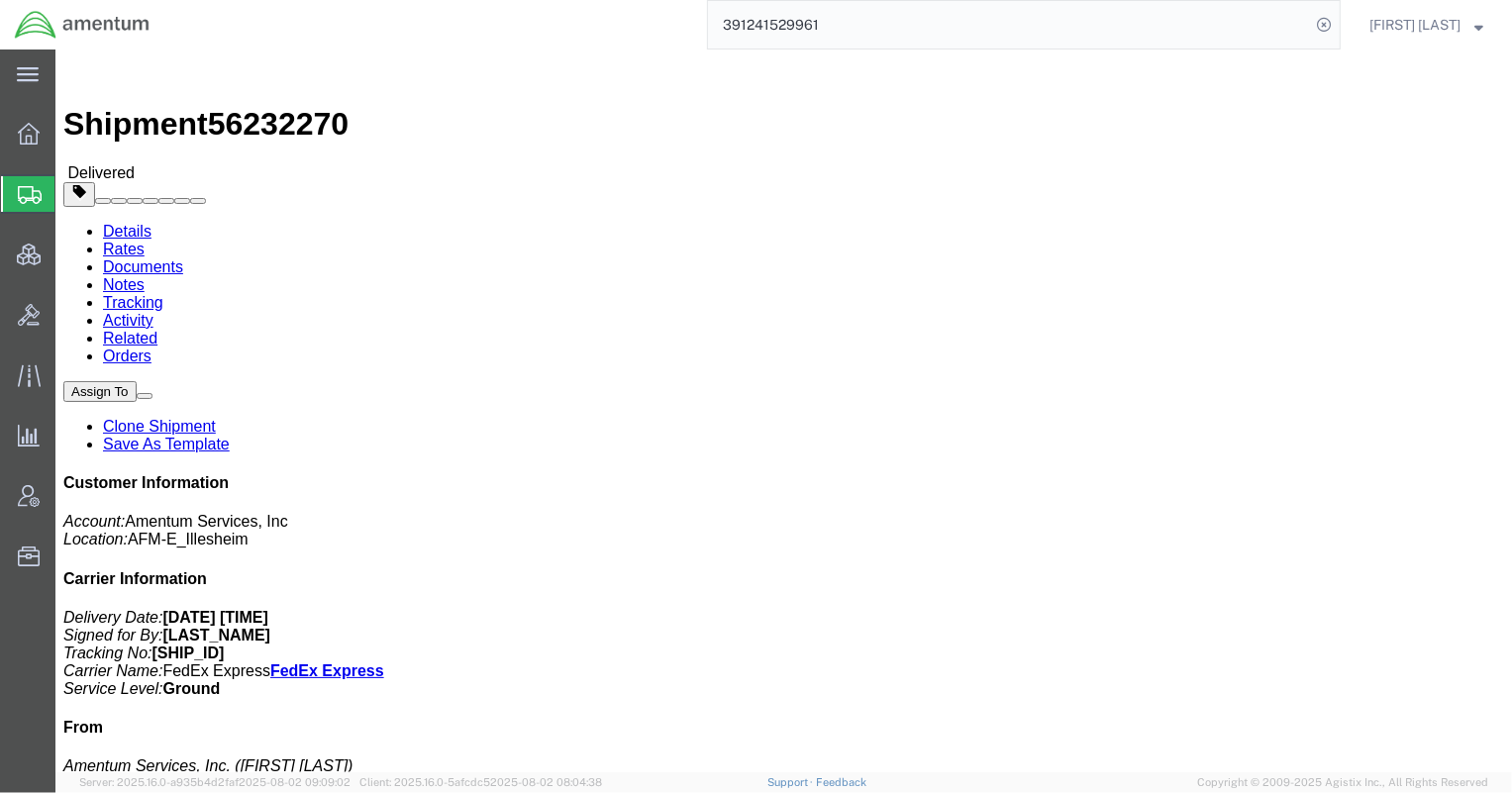 drag, startPoint x: 914, startPoint y: 41, endPoint x: 491, endPoint y: 18, distance: 423.625 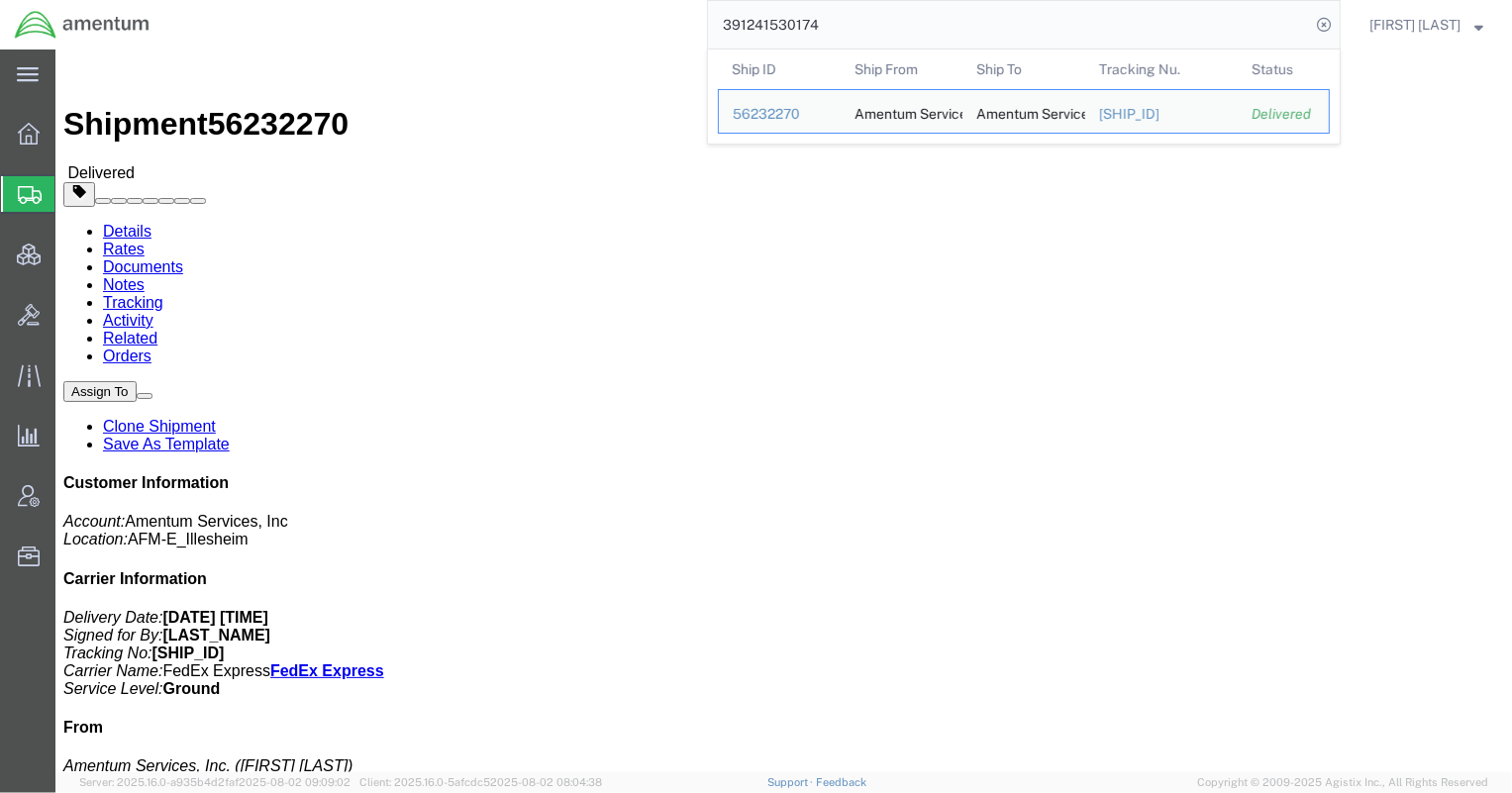 drag, startPoint x: 784, startPoint y: 28, endPoint x: 667, endPoint y: 15, distance: 117.72001 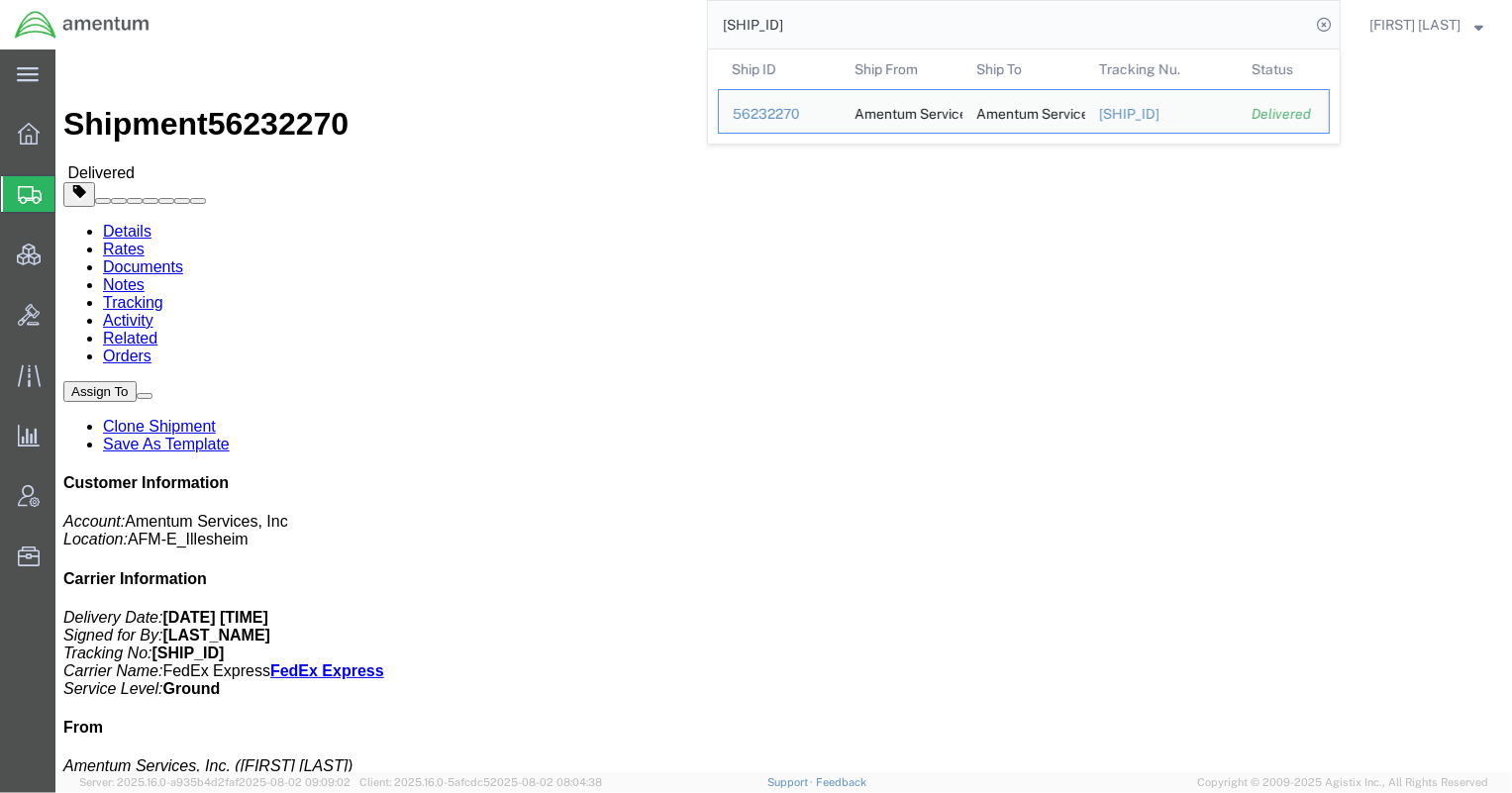 drag, startPoint x: 878, startPoint y: 25, endPoint x: 524, endPoint y: 20, distance: 354.0353 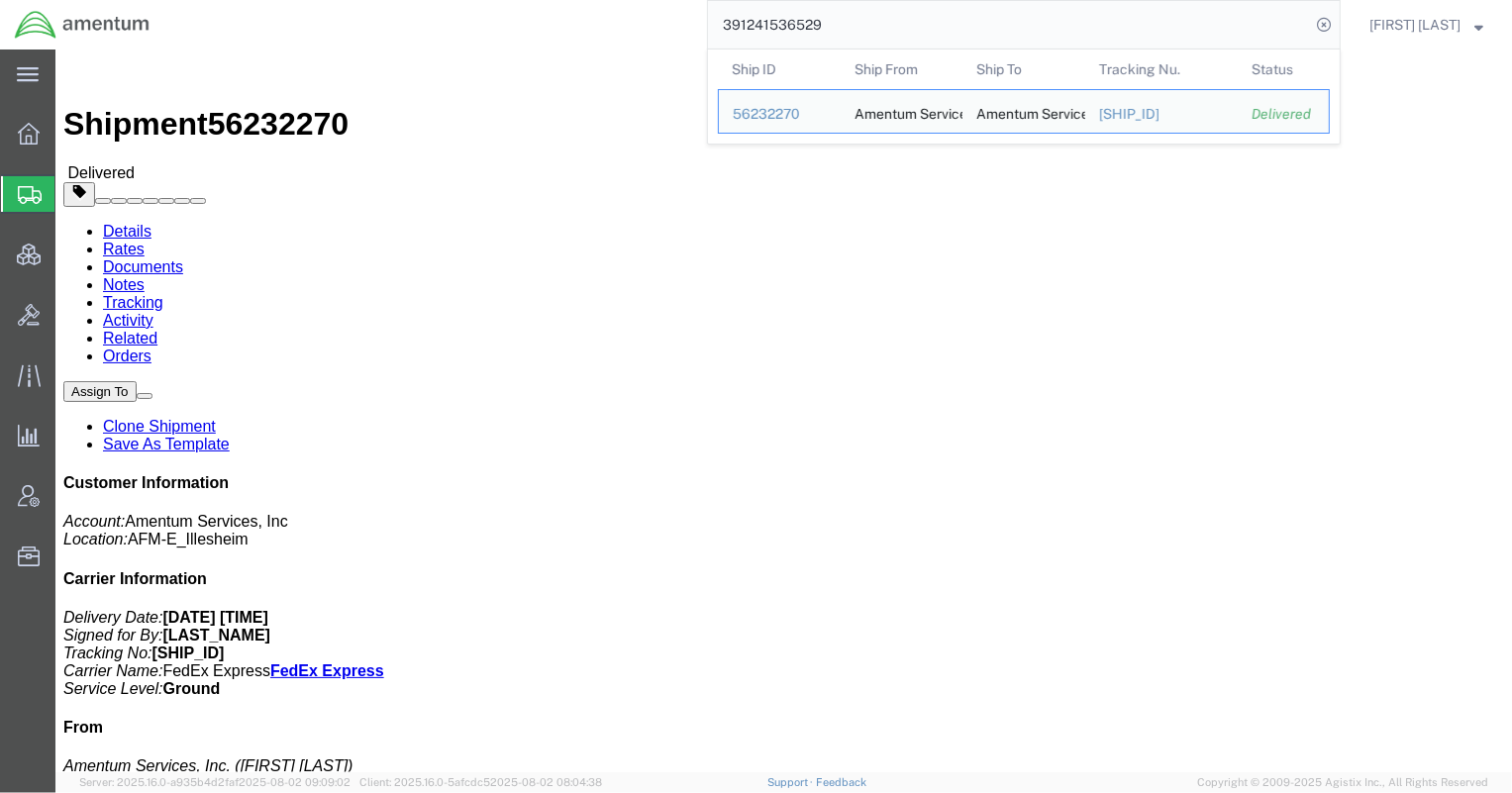 drag, startPoint x: 721, startPoint y: 17, endPoint x: 513, endPoint y: 11, distance: 208.0865 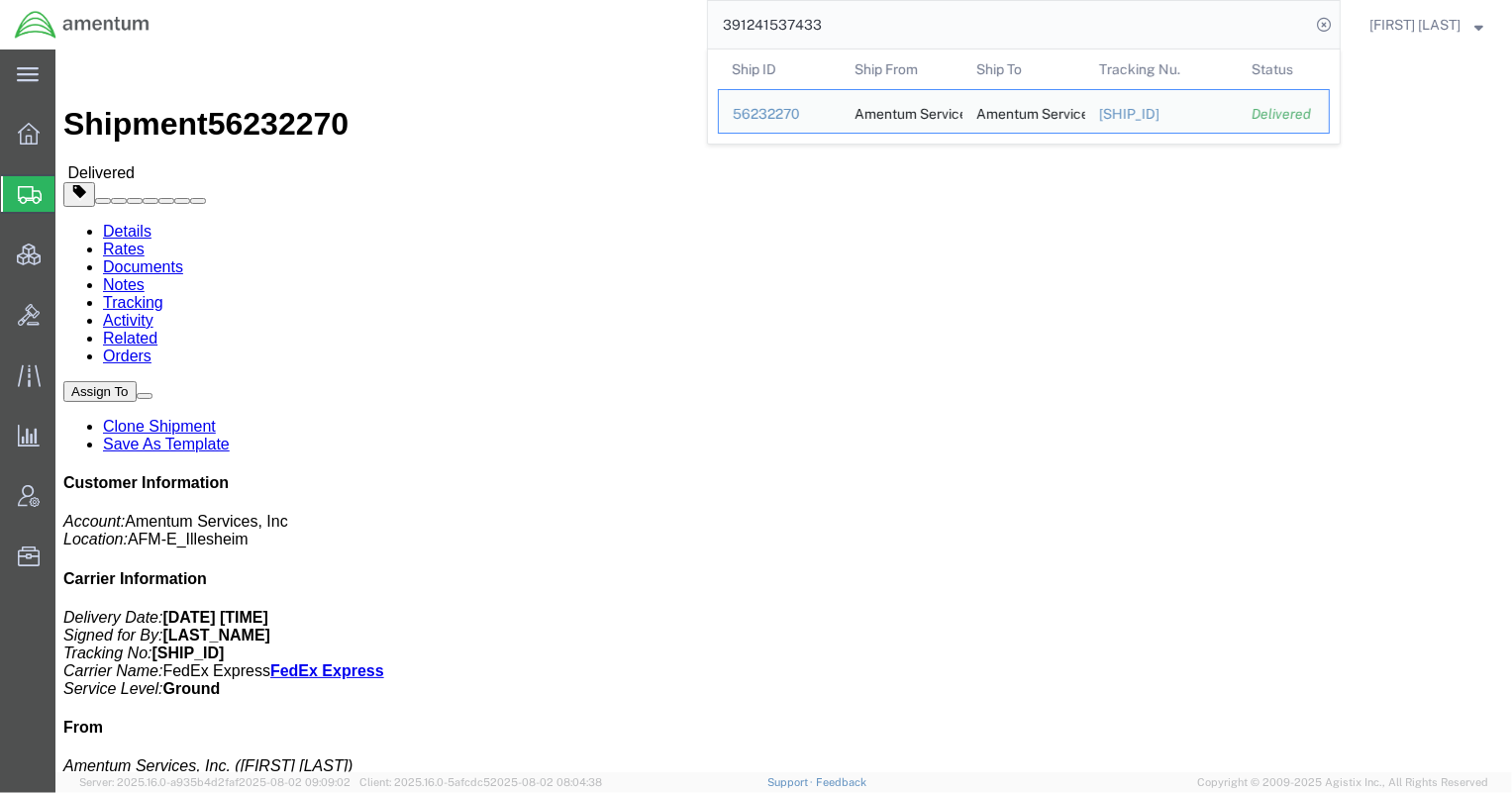 drag, startPoint x: 900, startPoint y: 31, endPoint x: 628, endPoint y: 22, distance: 272.14886 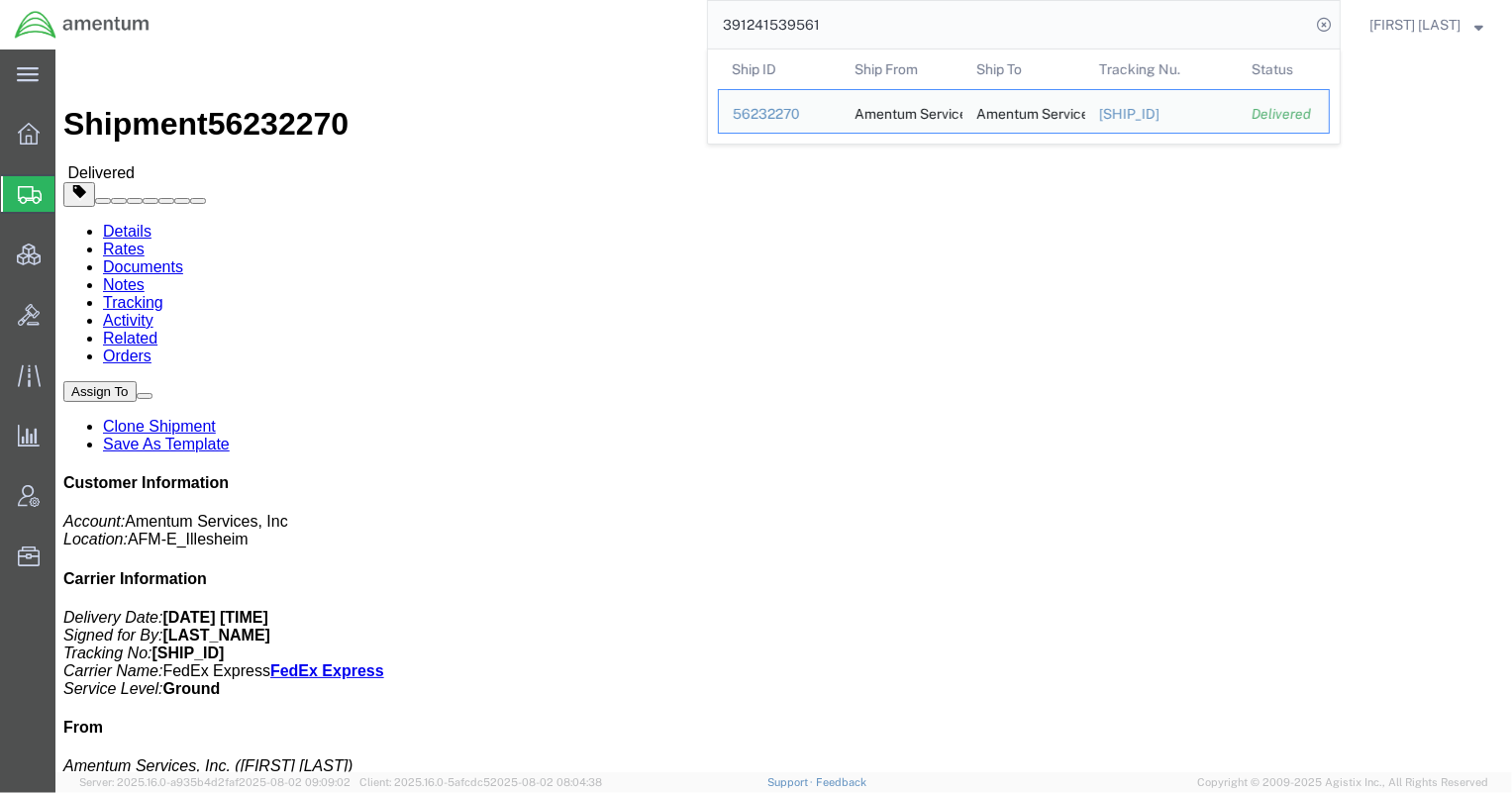 drag, startPoint x: 904, startPoint y: 34, endPoint x: 499, endPoint y: 10, distance: 405.71049 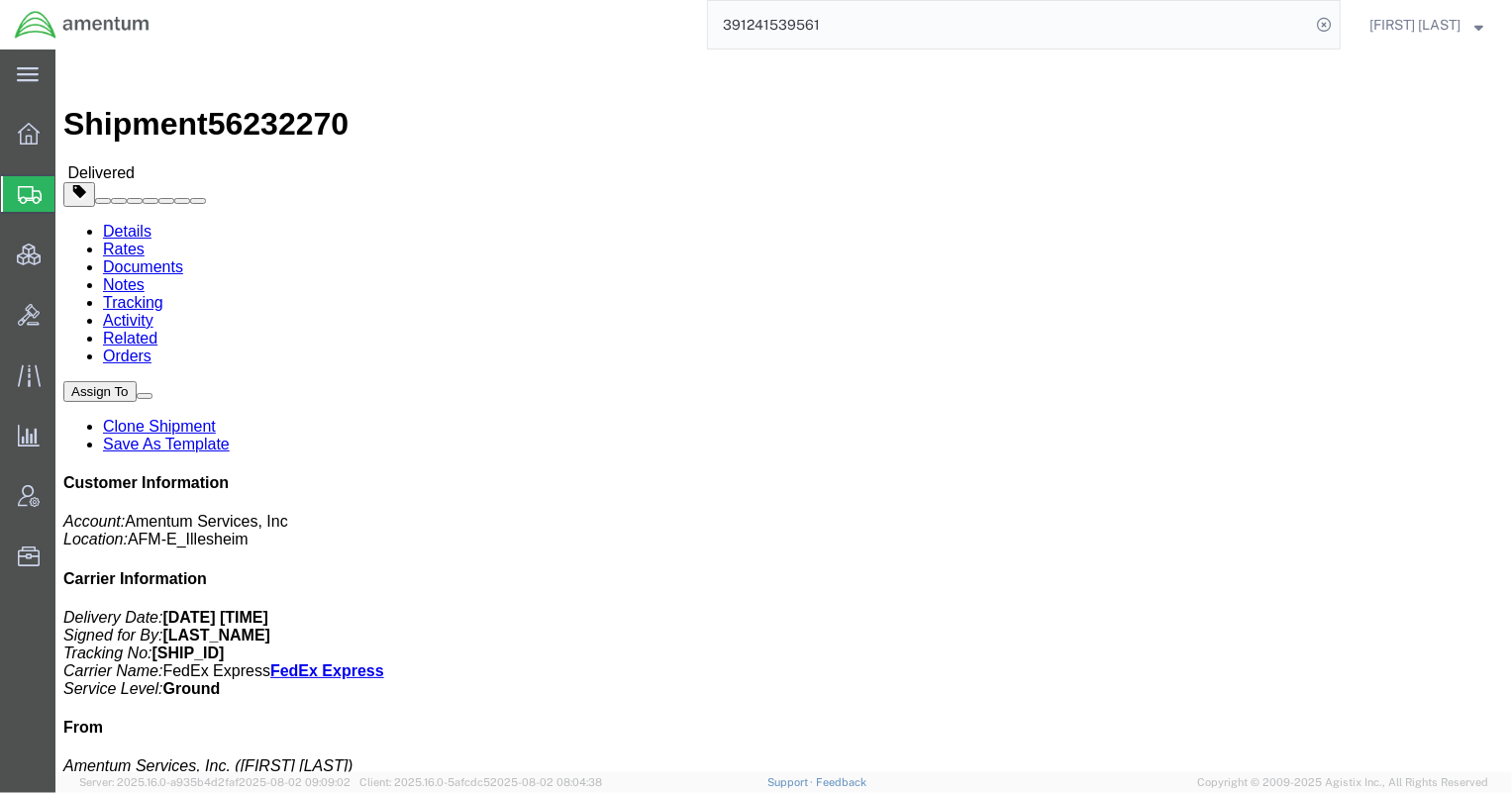 paste on "400" 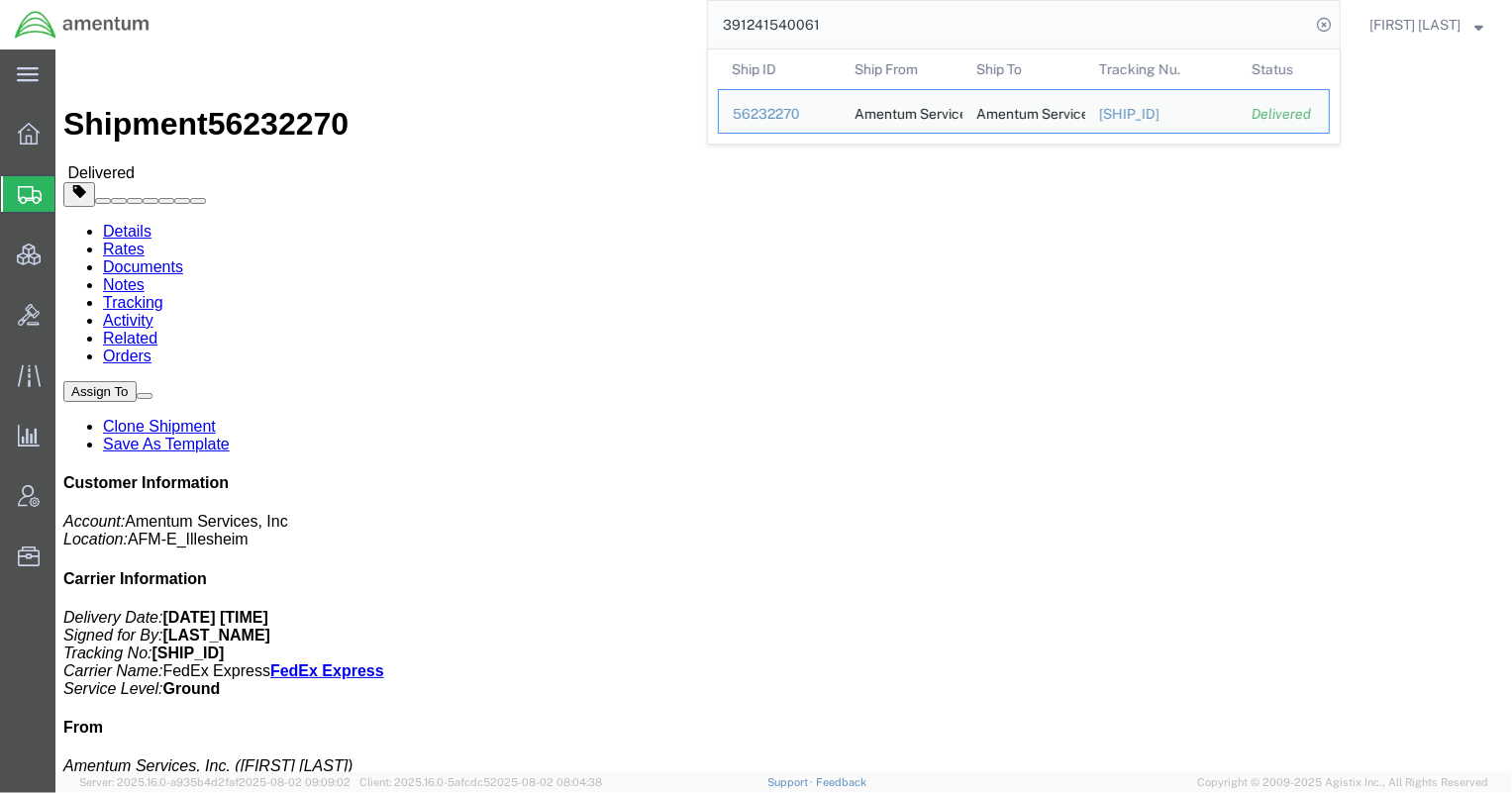 drag, startPoint x: 729, startPoint y: 21, endPoint x: 617, endPoint y: 28, distance: 112.218537 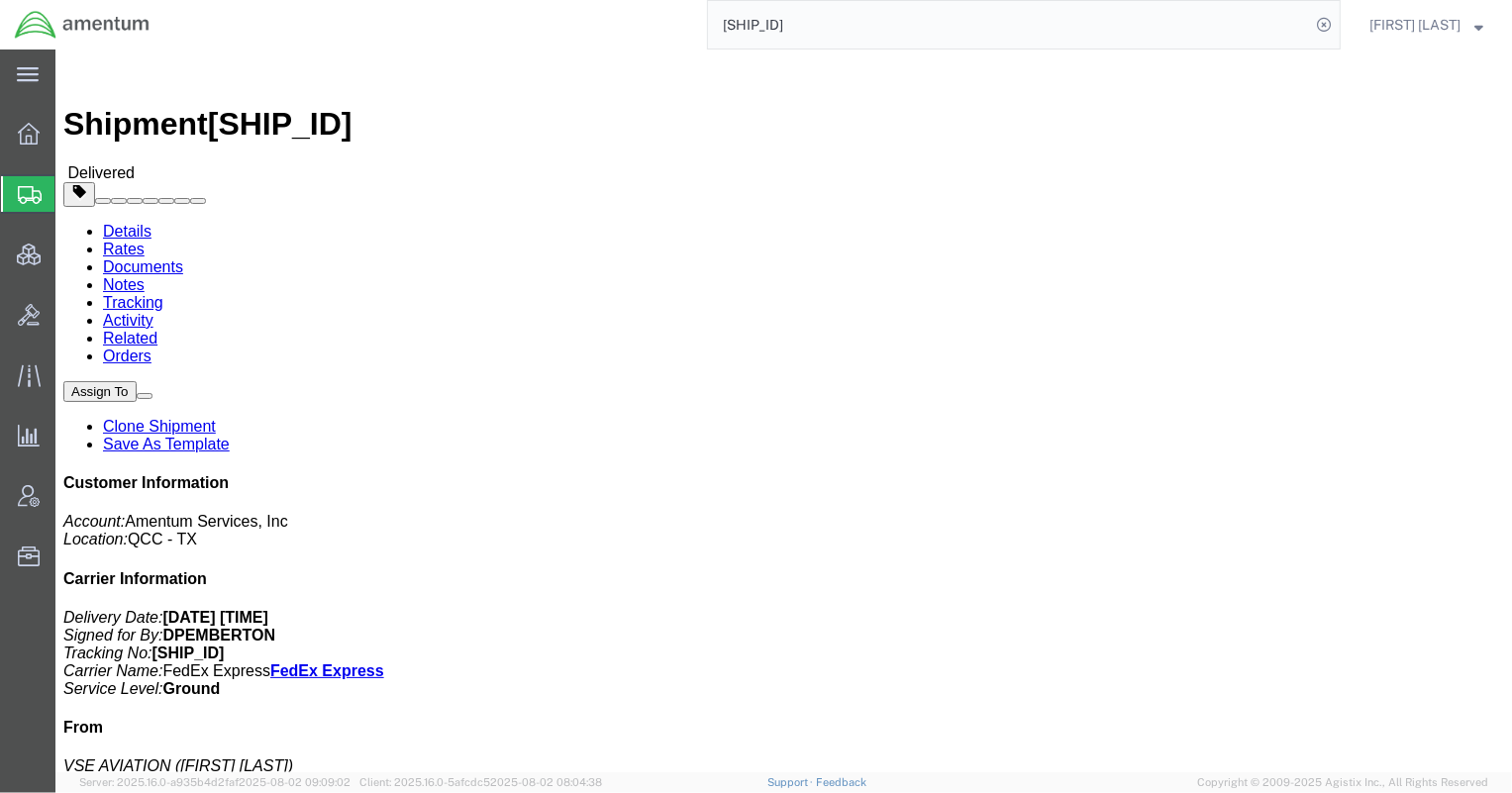 drag, startPoint x: 587, startPoint y: 29, endPoint x: 523, endPoint y: 20, distance: 64.62971 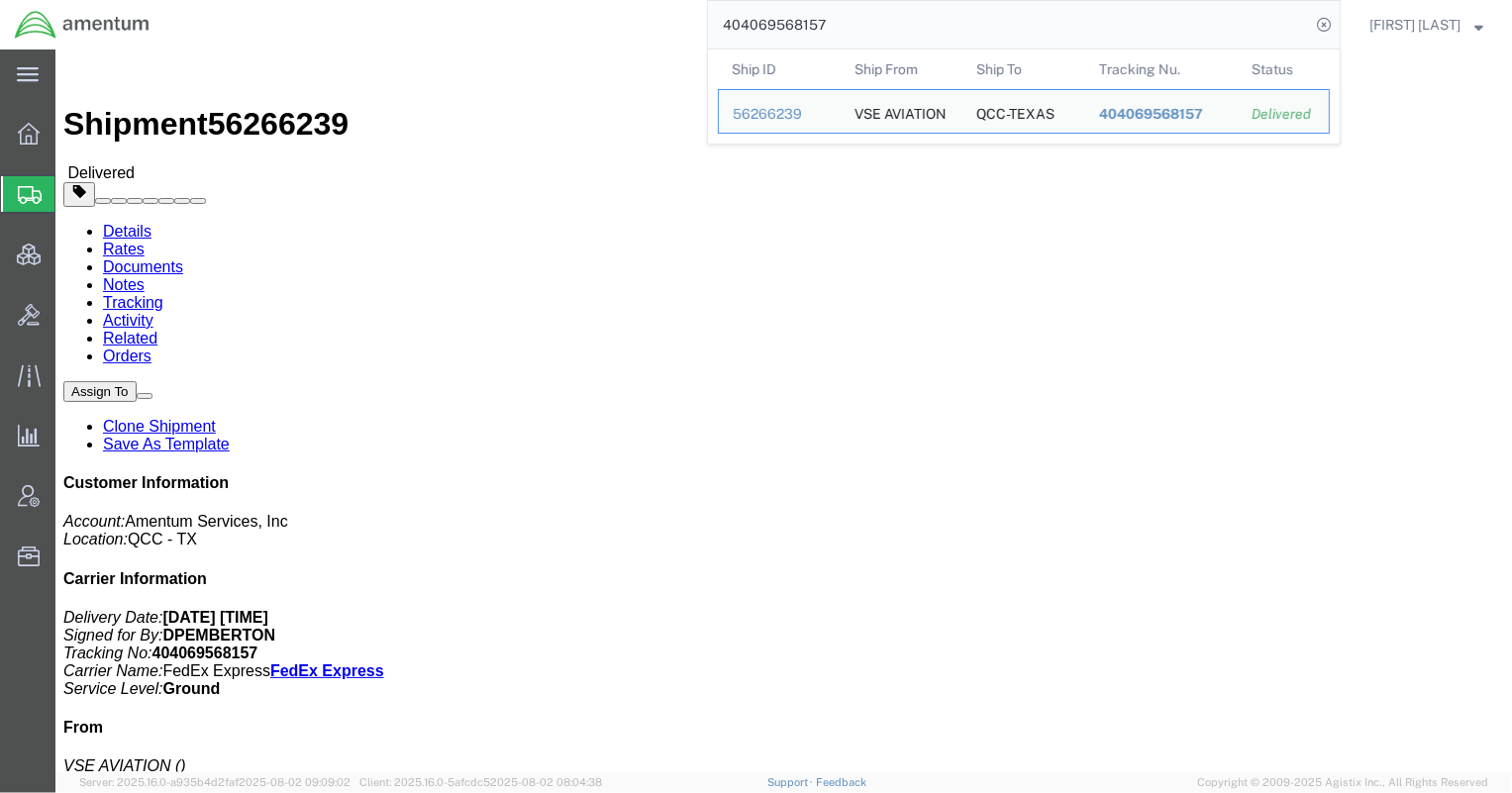 drag, startPoint x: 766, startPoint y: 24, endPoint x: 562, endPoint y: 24, distance: 204 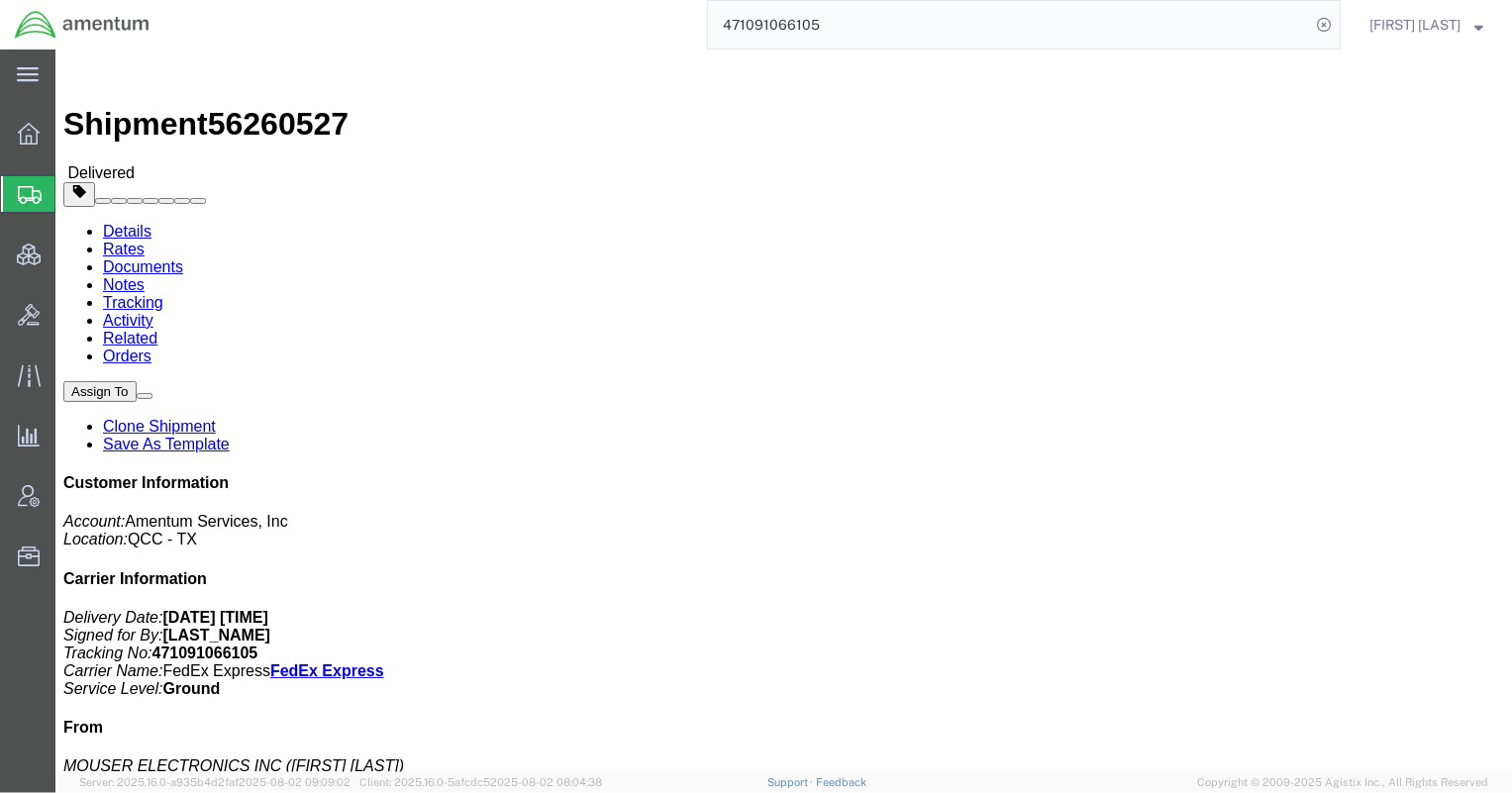 drag, startPoint x: 882, startPoint y: 21, endPoint x: 553, endPoint y: 17, distance: 329.02432 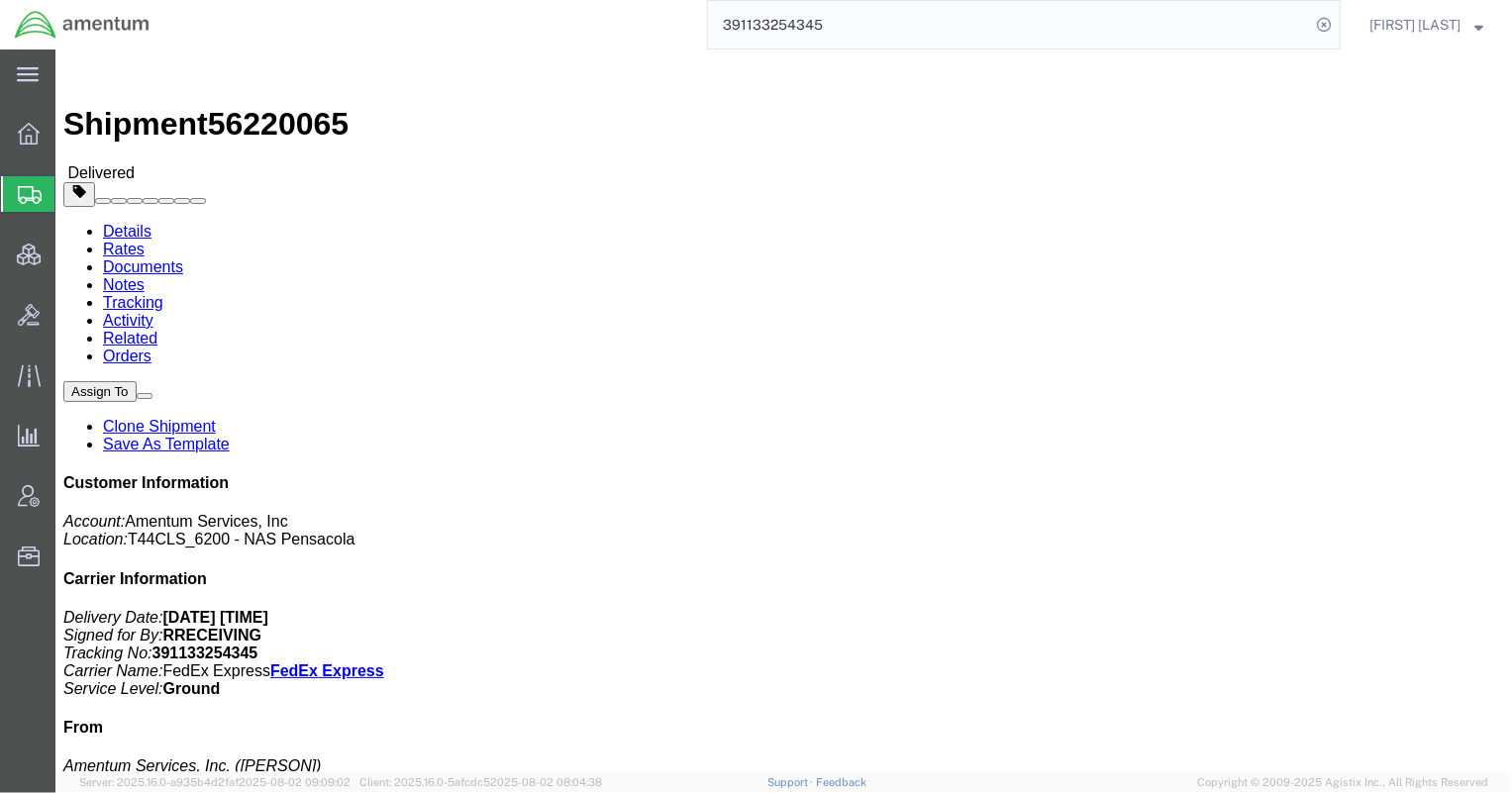 drag, startPoint x: 916, startPoint y: 30, endPoint x: 518, endPoint y: 0, distance: 399.12905 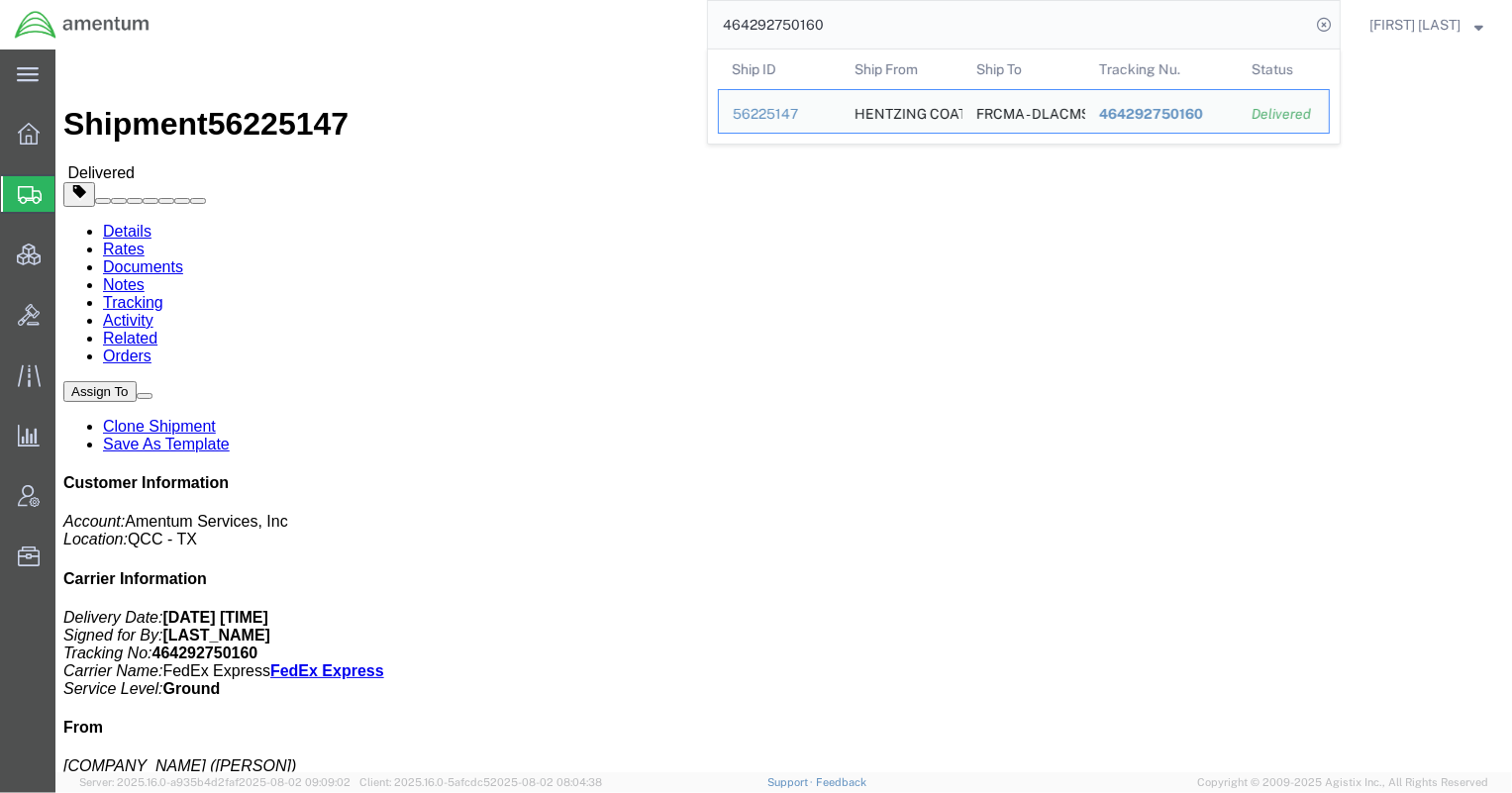 drag, startPoint x: 849, startPoint y: 21, endPoint x: 456, endPoint y: 18, distance: 393.01145 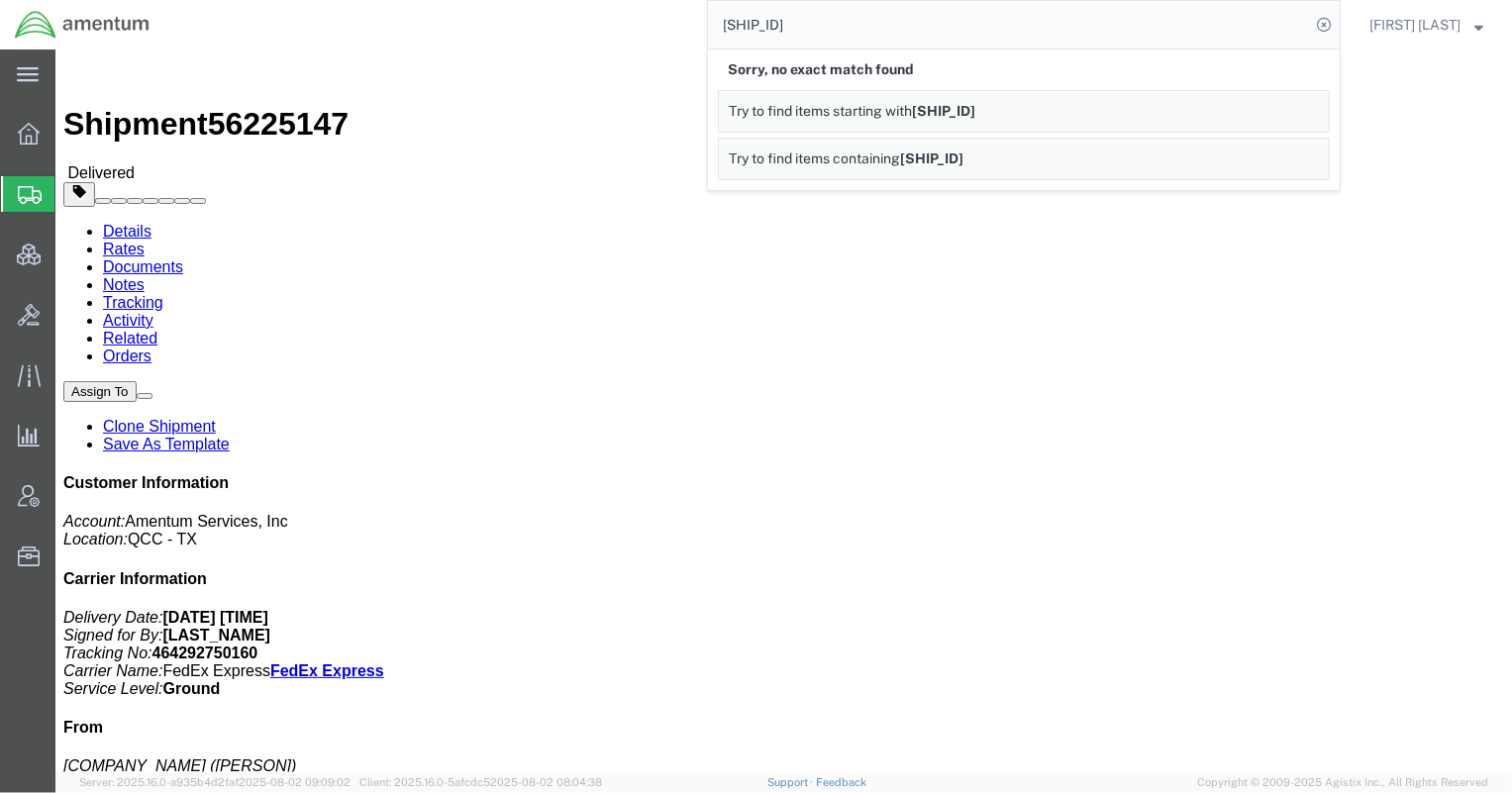 drag, startPoint x: 842, startPoint y: 26, endPoint x: 604, endPoint y: 40, distance: 238.41141 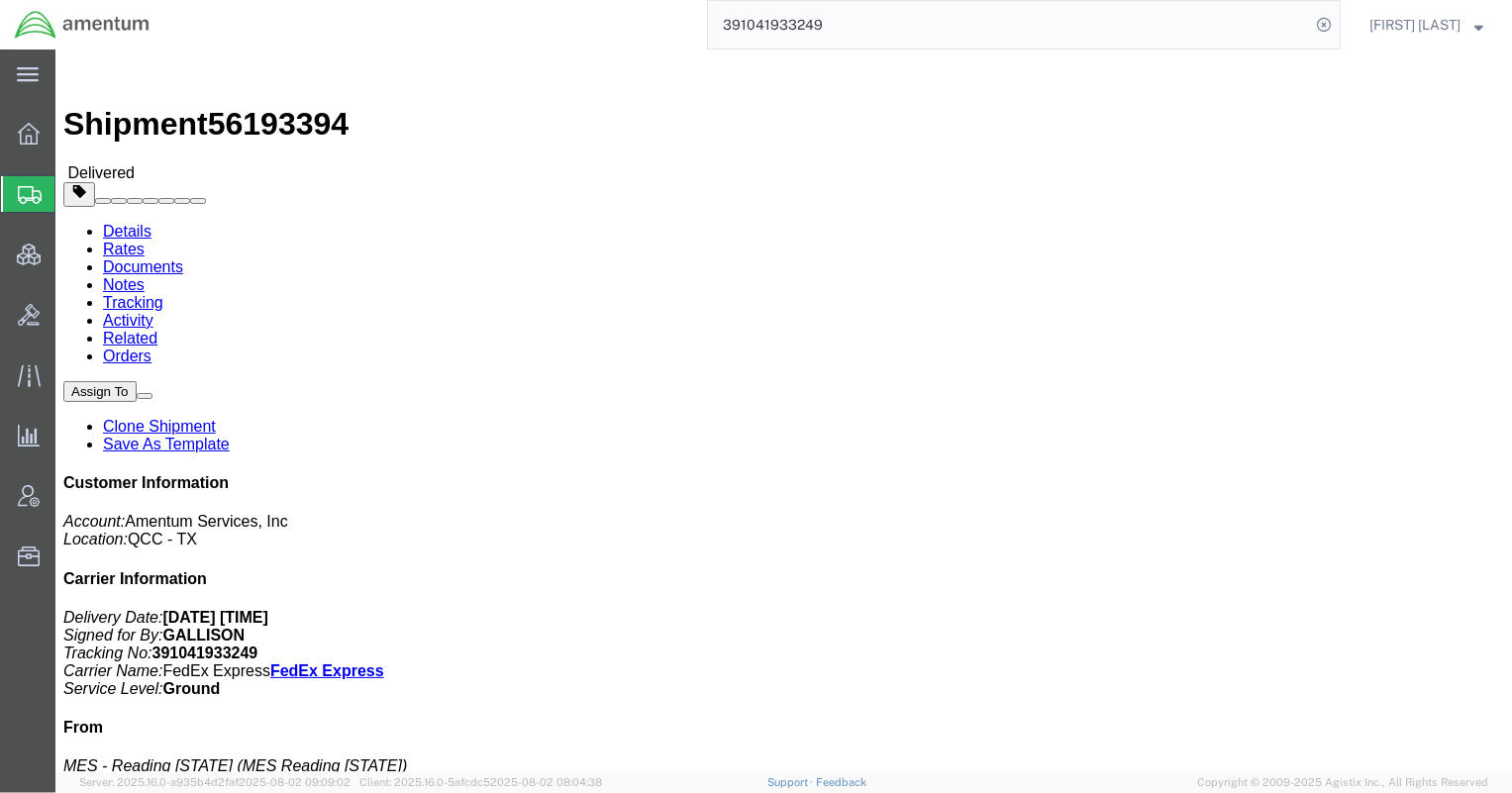 drag, startPoint x: 856, startPoint y: 29, endPoint x: 571, endPoint y: 19, distance: 285.17538 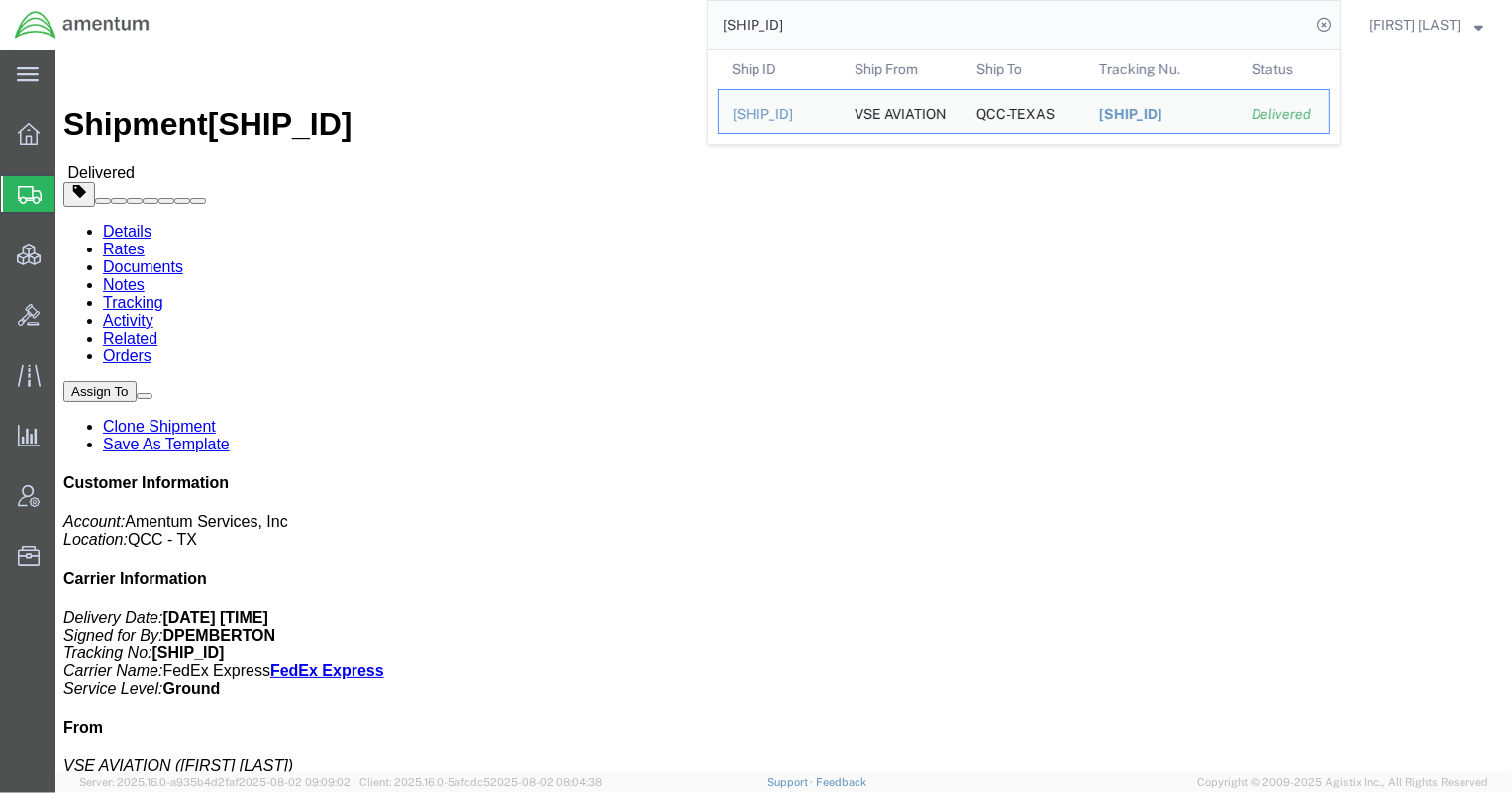drag, startPoint x: 614, startPoint y: 22, endPoint x: 584, endPoint y: 20, distance: 30.066593 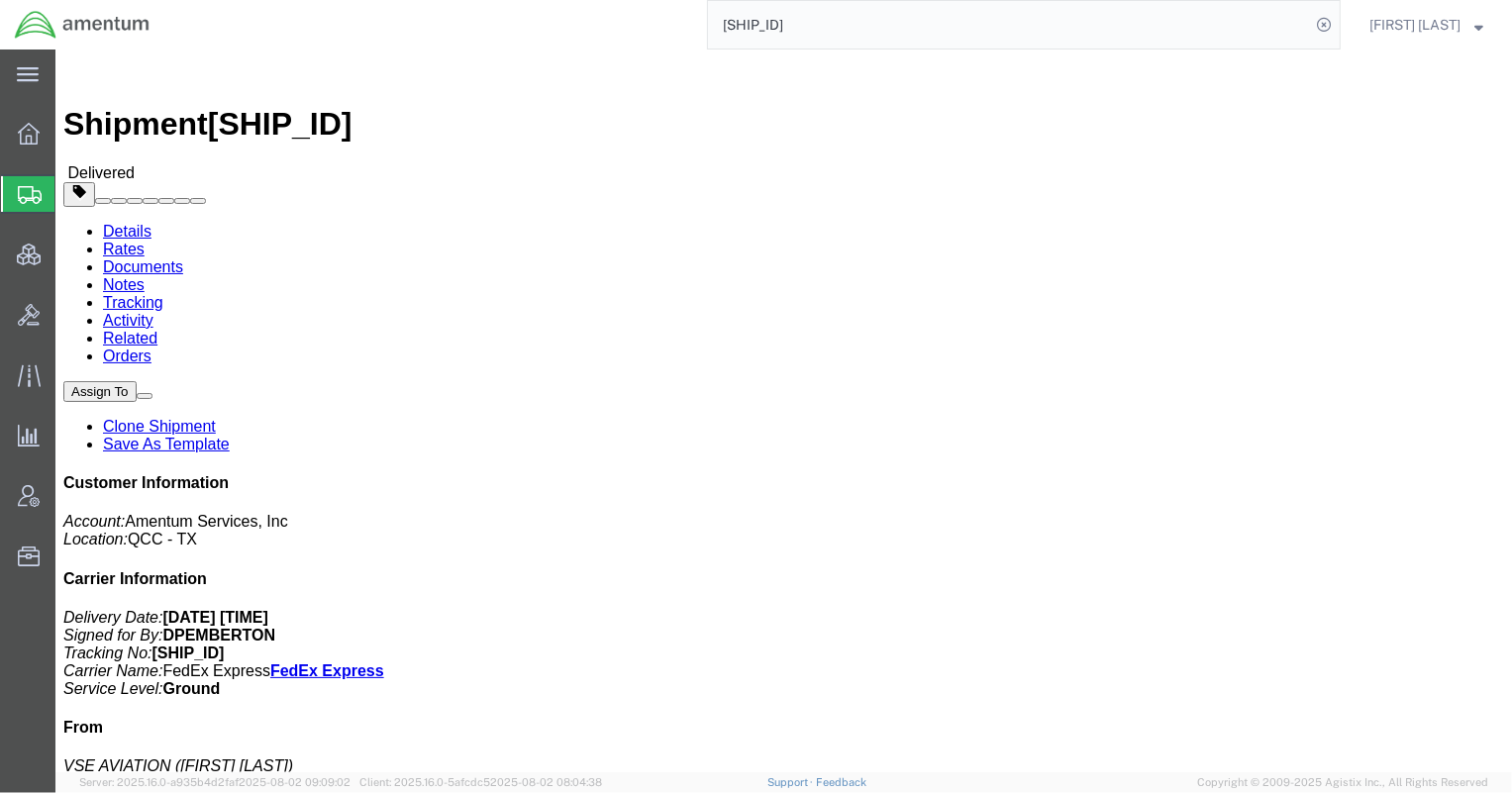 paste on "391127162492" 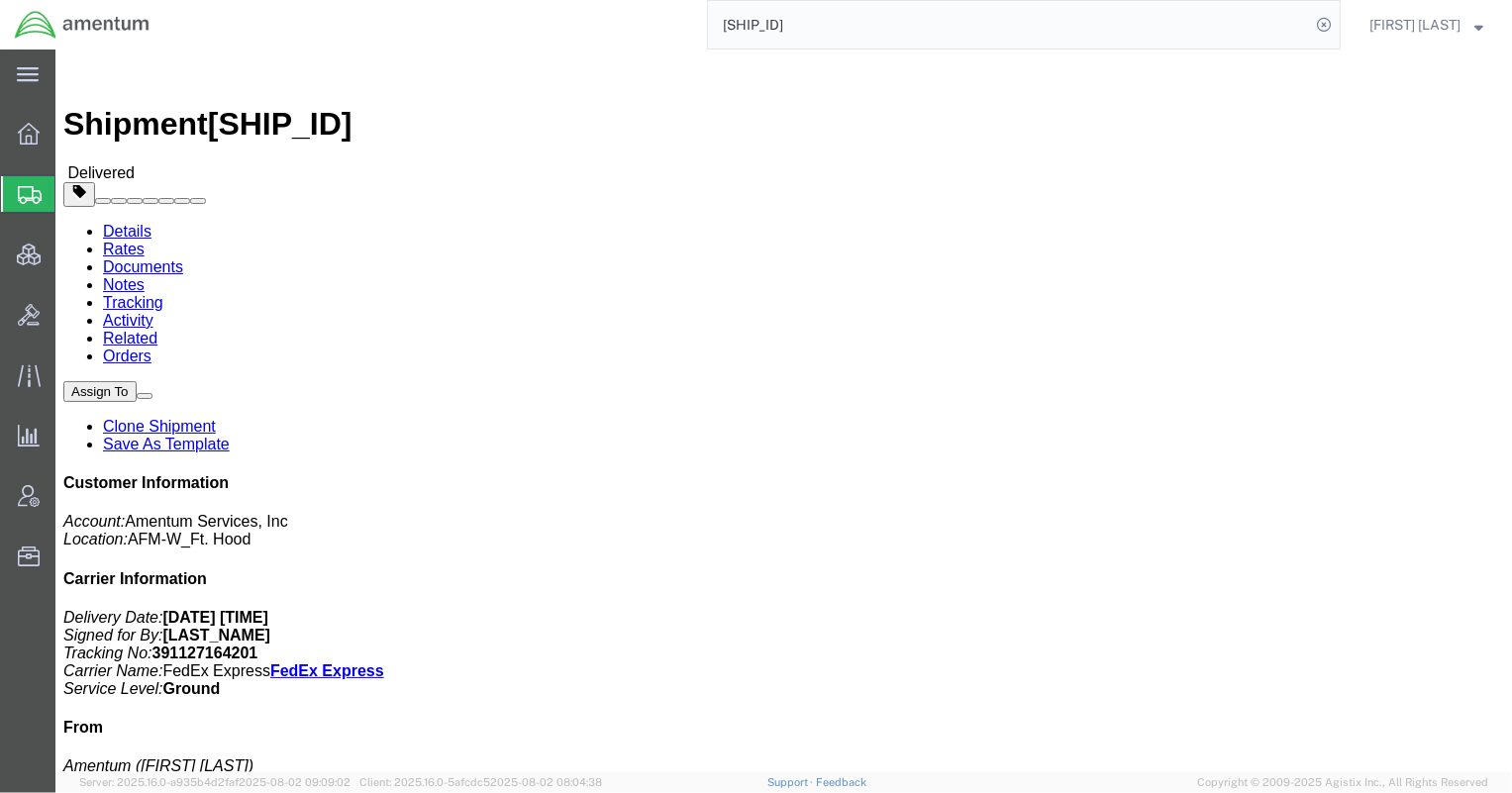 drag, startPoint x: 836, startPoint y: 233, endPoint x: 1024, endPoint y: 235, distance: 188.01064 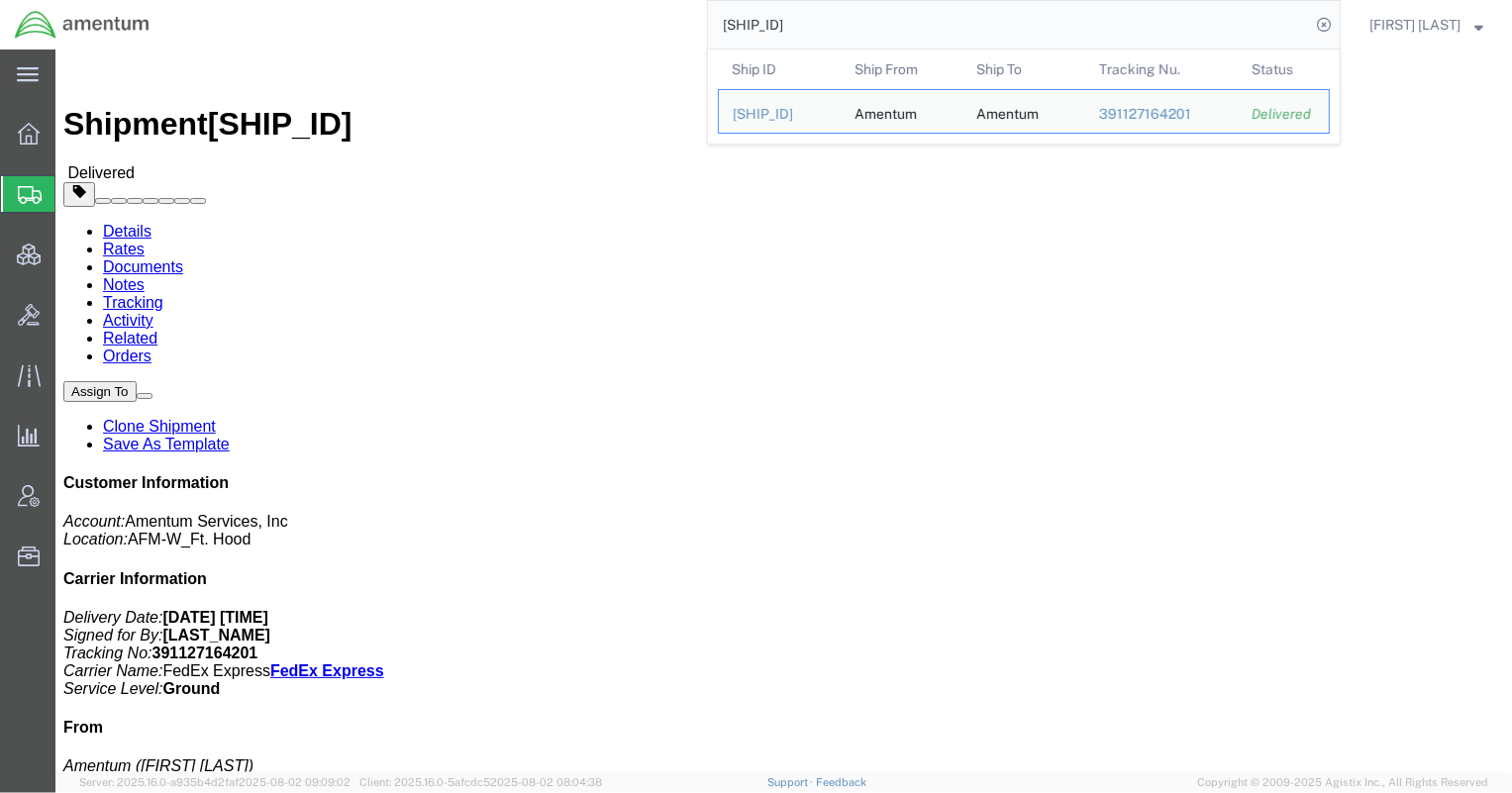 drag, startPoint x: 661, startPoint y: 15, endPoint x: 485, endPoint y: 13, distance: 176.01136 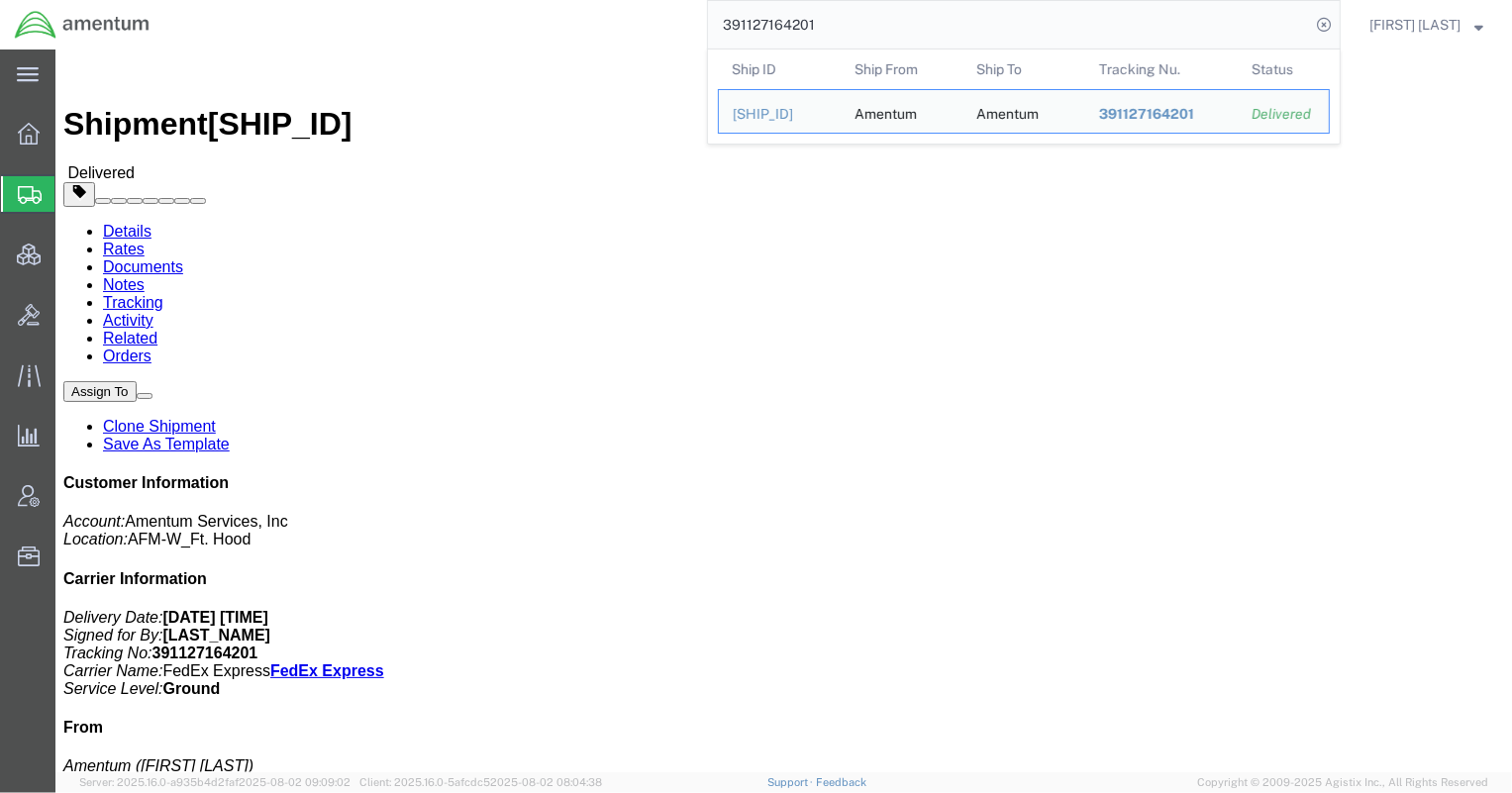 drag, startPoint x: 668, startPoint y: 21, endPoint x: 633, endPoint y: 20, distance: 35.014283 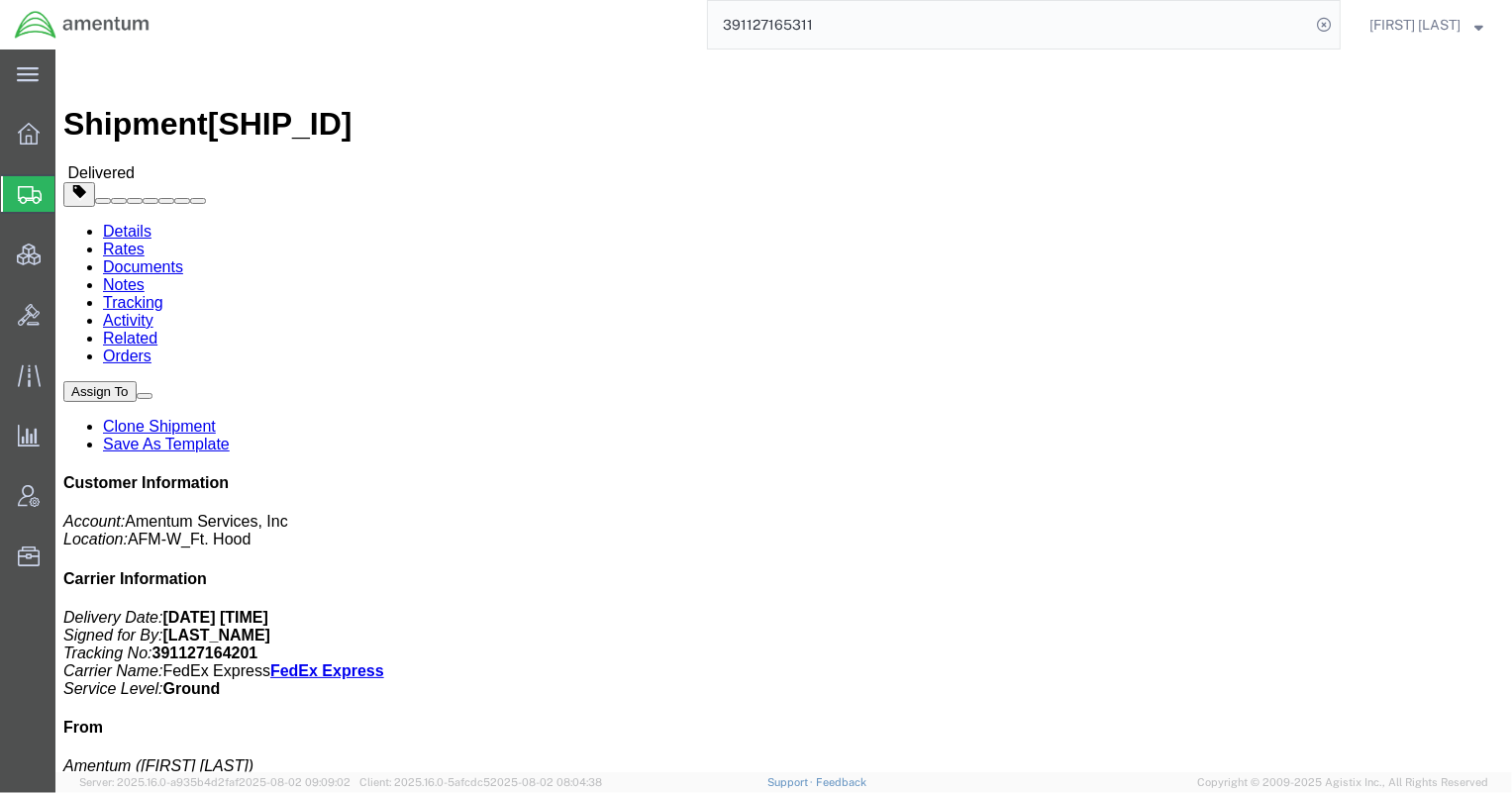 drag, startPoint x: 650, startPoint y: 41, endPoint x: 636, endPoint y: 46, distance: 14.866069 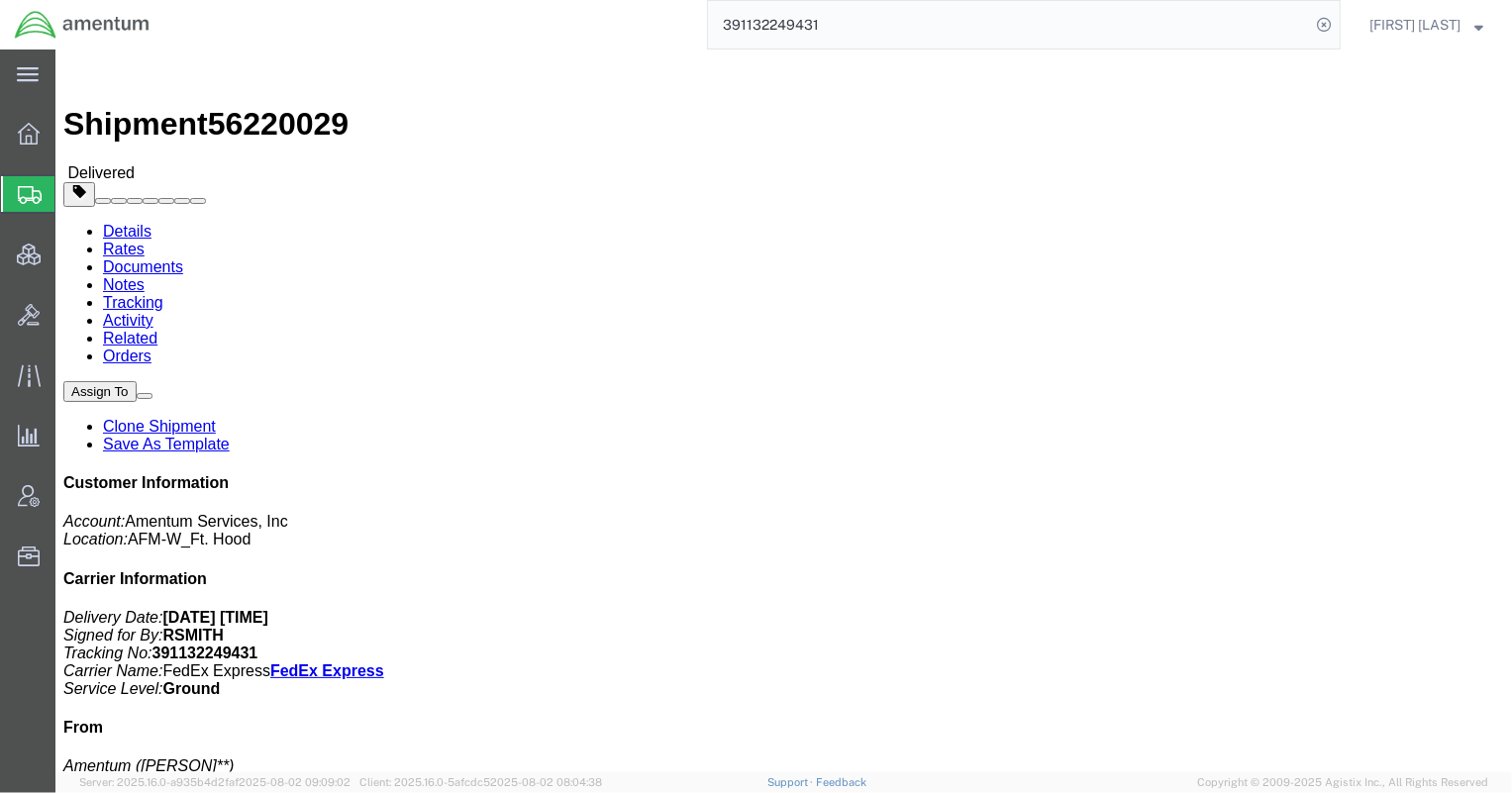 drag, startPoint x: 849, startPoint y: 243, endPoint x: 1014, endPoint y: 237, distance: 165.10905 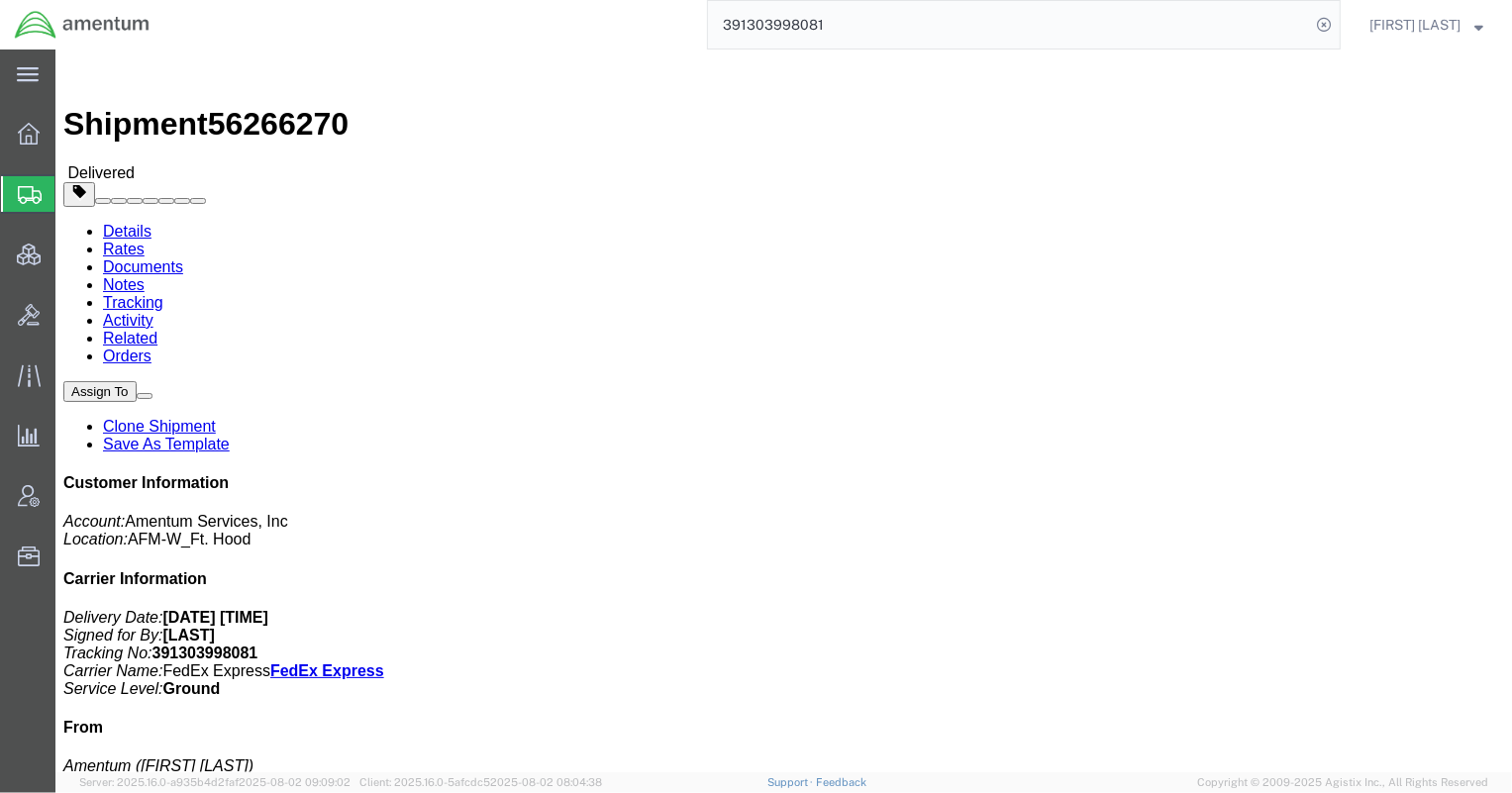 drag, startPoint x: 809, startPoint y: 230, endPoint x: 1011, endPoint y: 237, distance: 202.12125 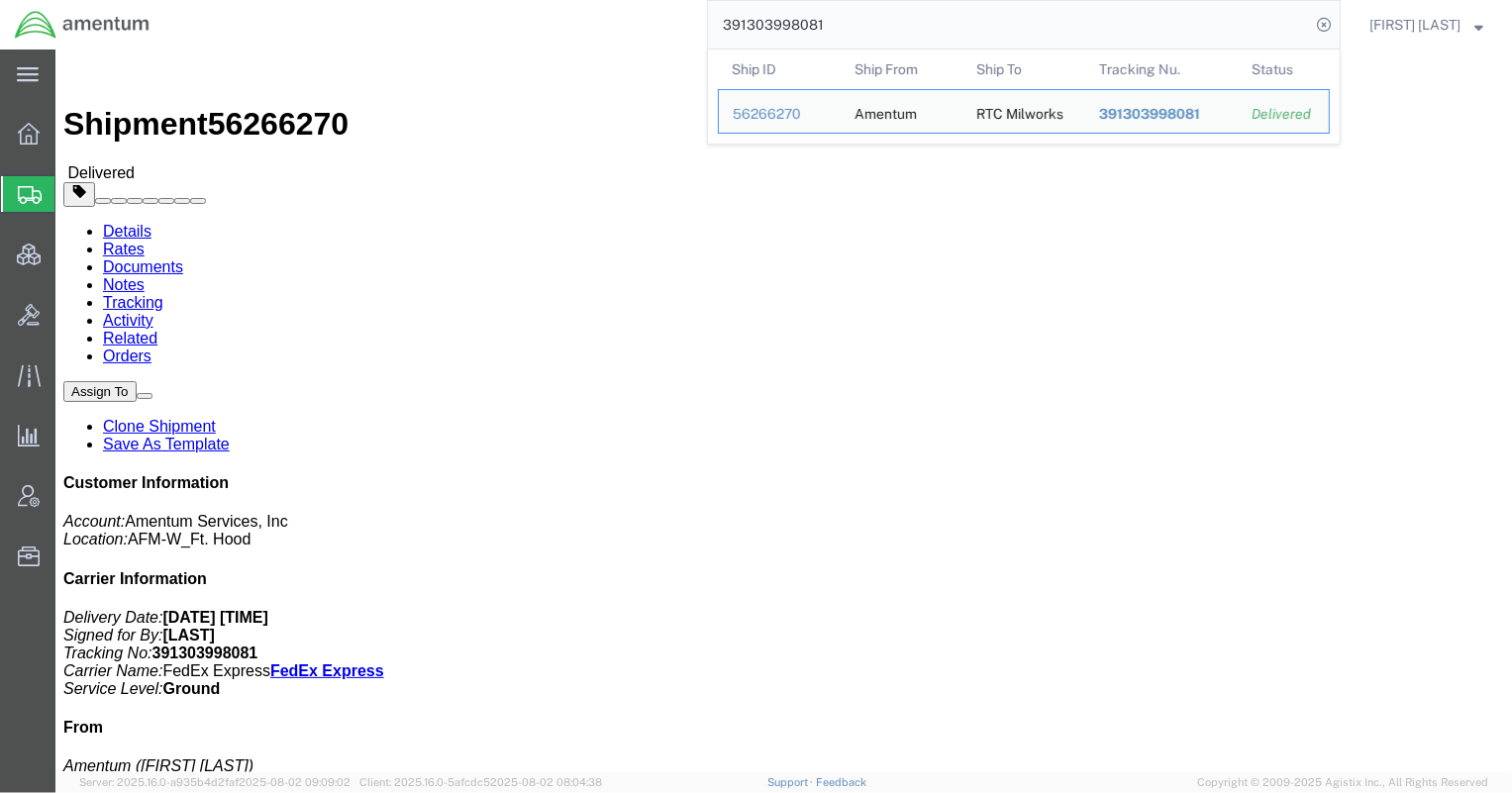 drag, startPoint x: 913, startPoint y: 20, endPoint x: 604, endPoint y: 18, distance: 309.0065 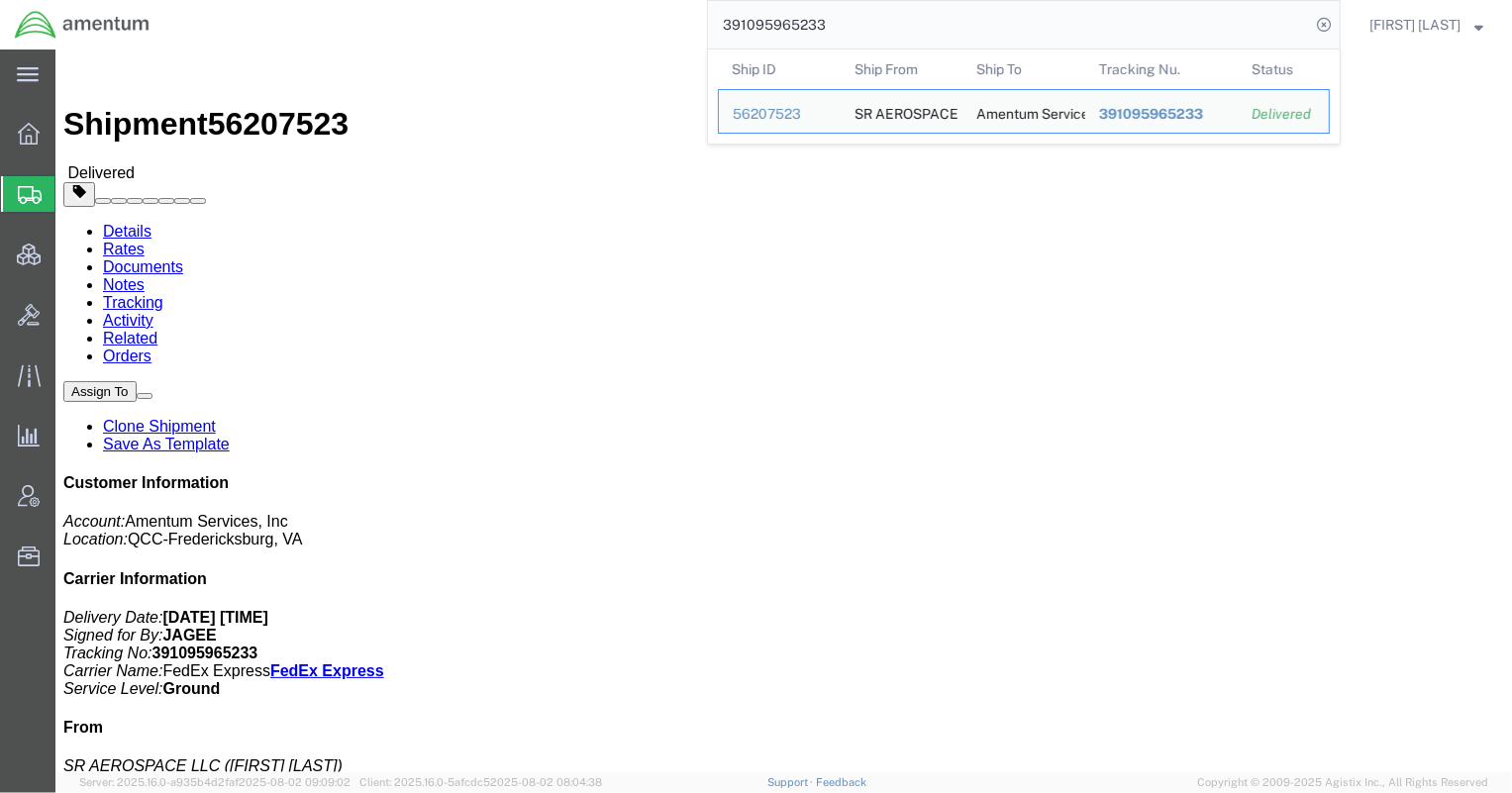 drag, startPoint x: 950, startPoint y: 25, endPoint x: 491, endPoint y: 30, distance: 459.027 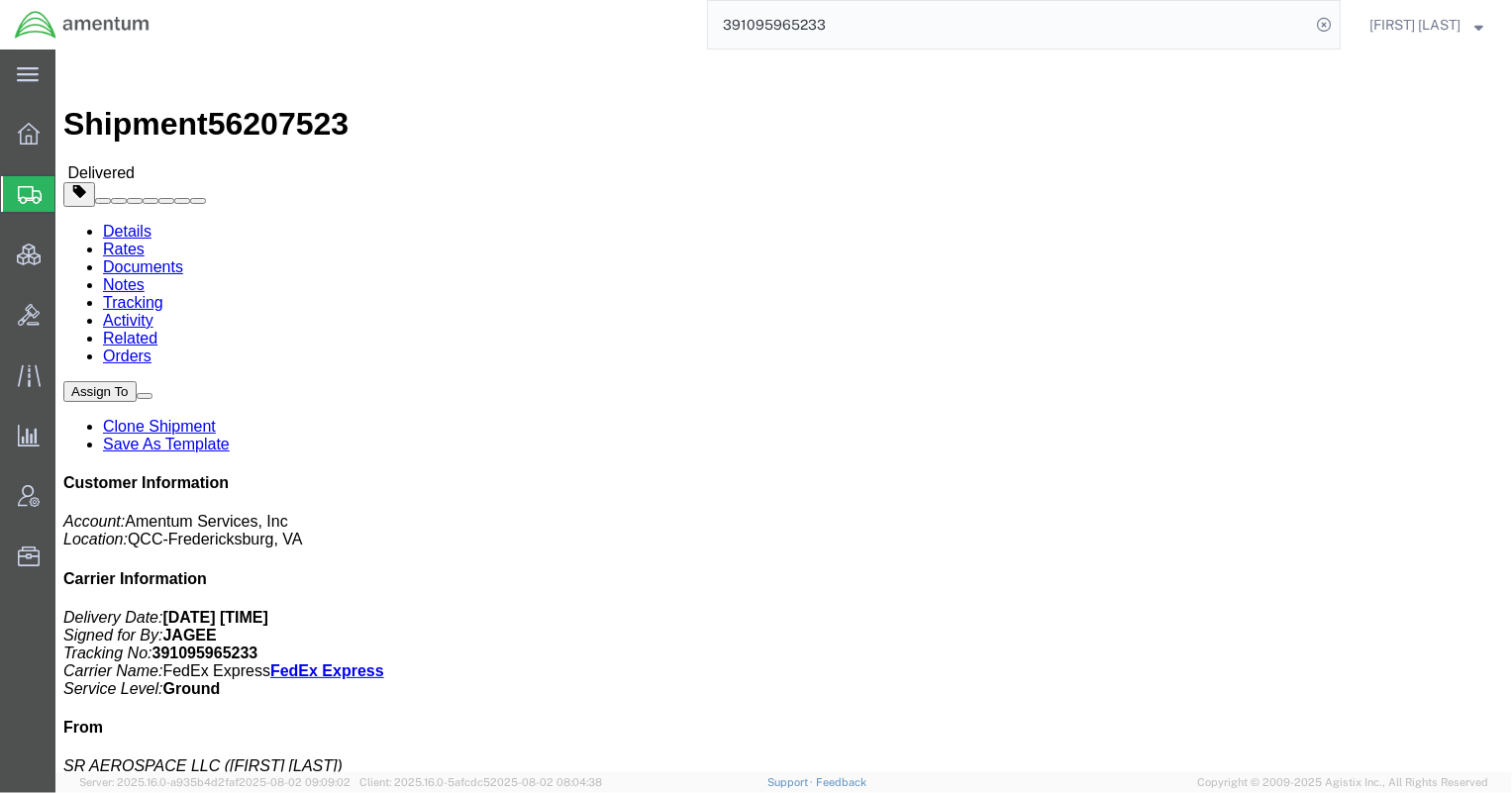 paste on "0889103211" 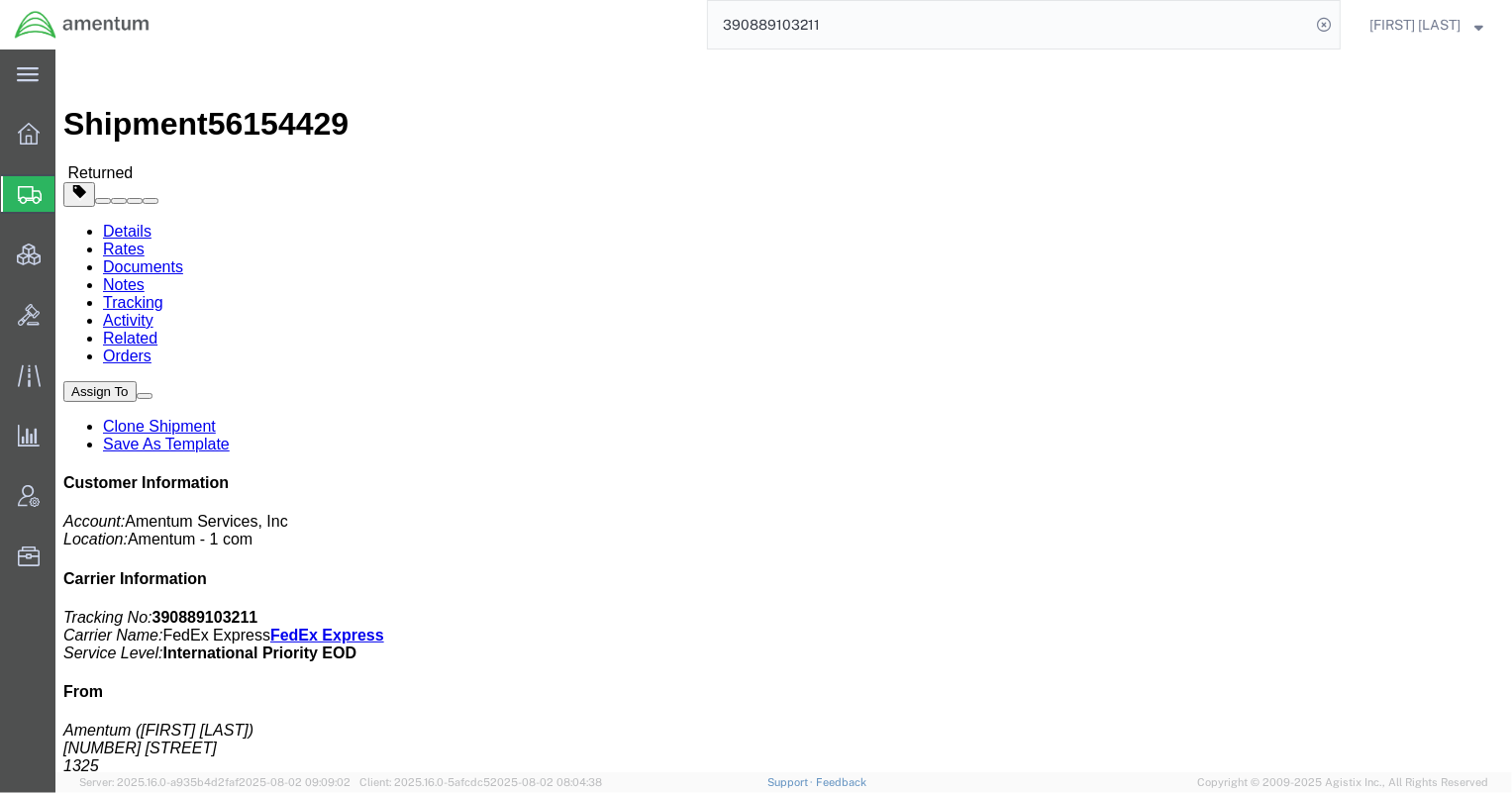 drag, startPoint x: 809, startPoint y: 226, endPoint x: 966, endPoint y: 228, distance: 157.01274 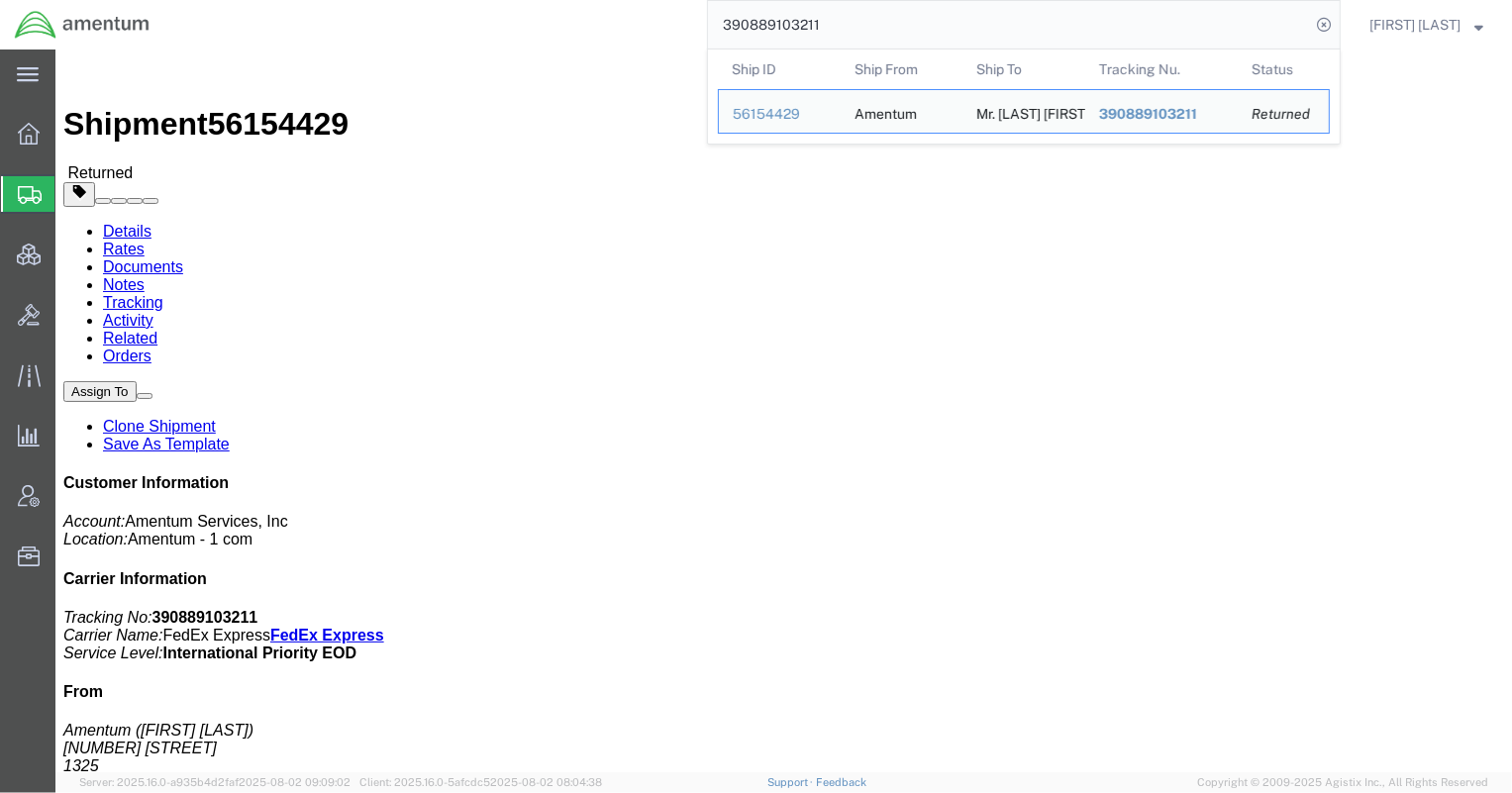 drag, startPoint x: 875, startPoint y: 27, endPoint x: 568, endPoint y: 24, distance: 307.01466 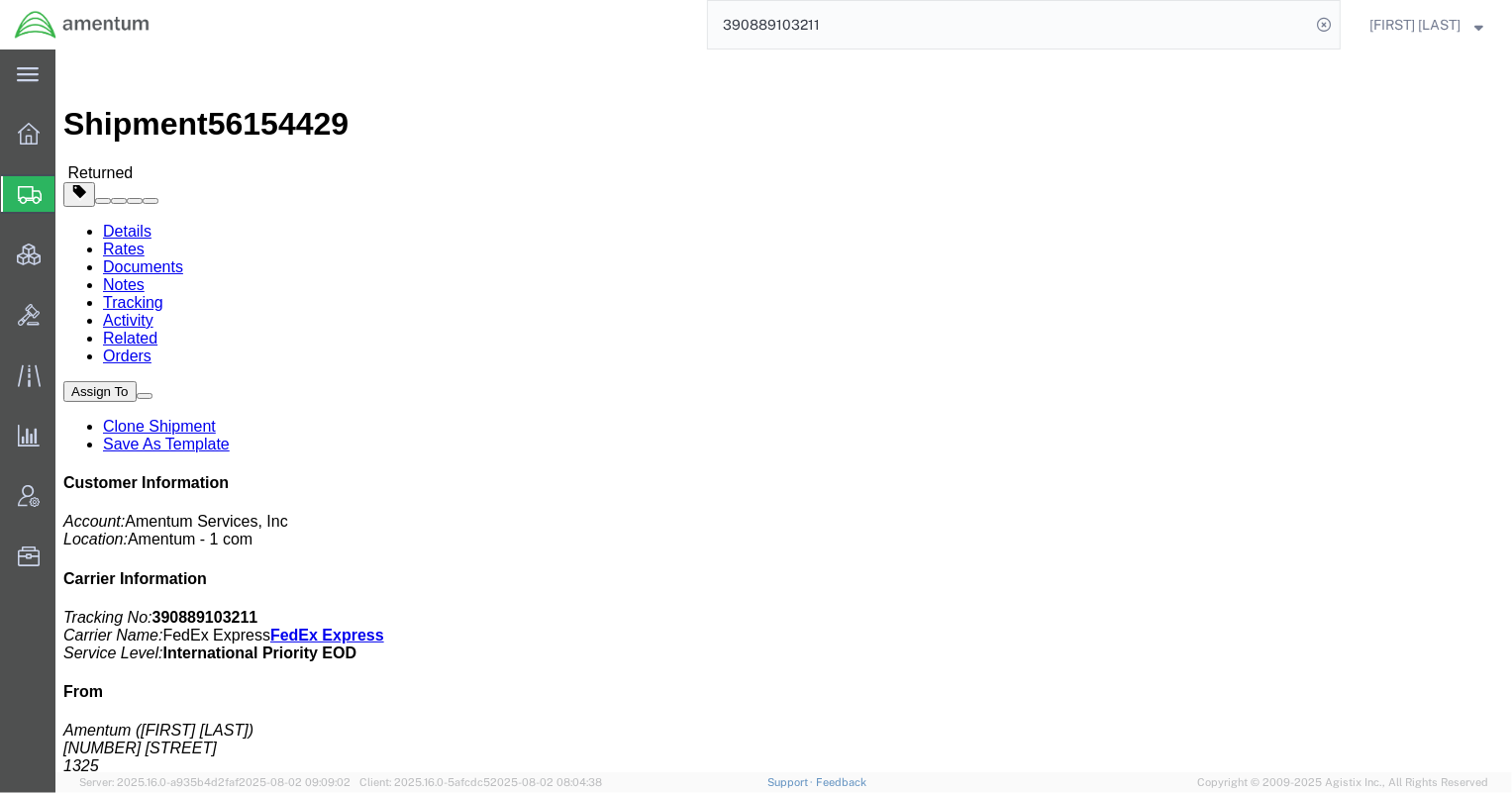 paste on "419097593676" 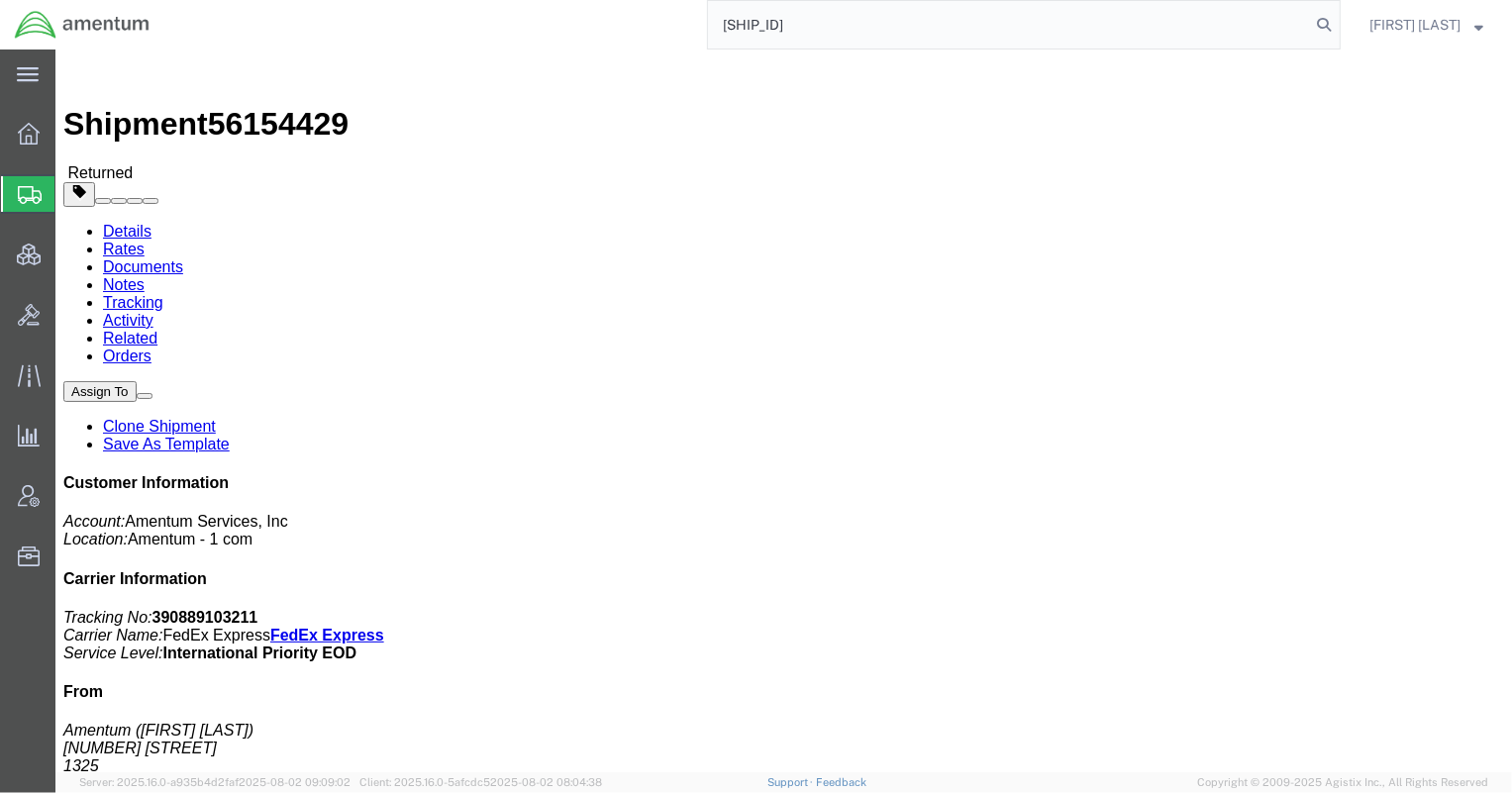 type on "419097593676" 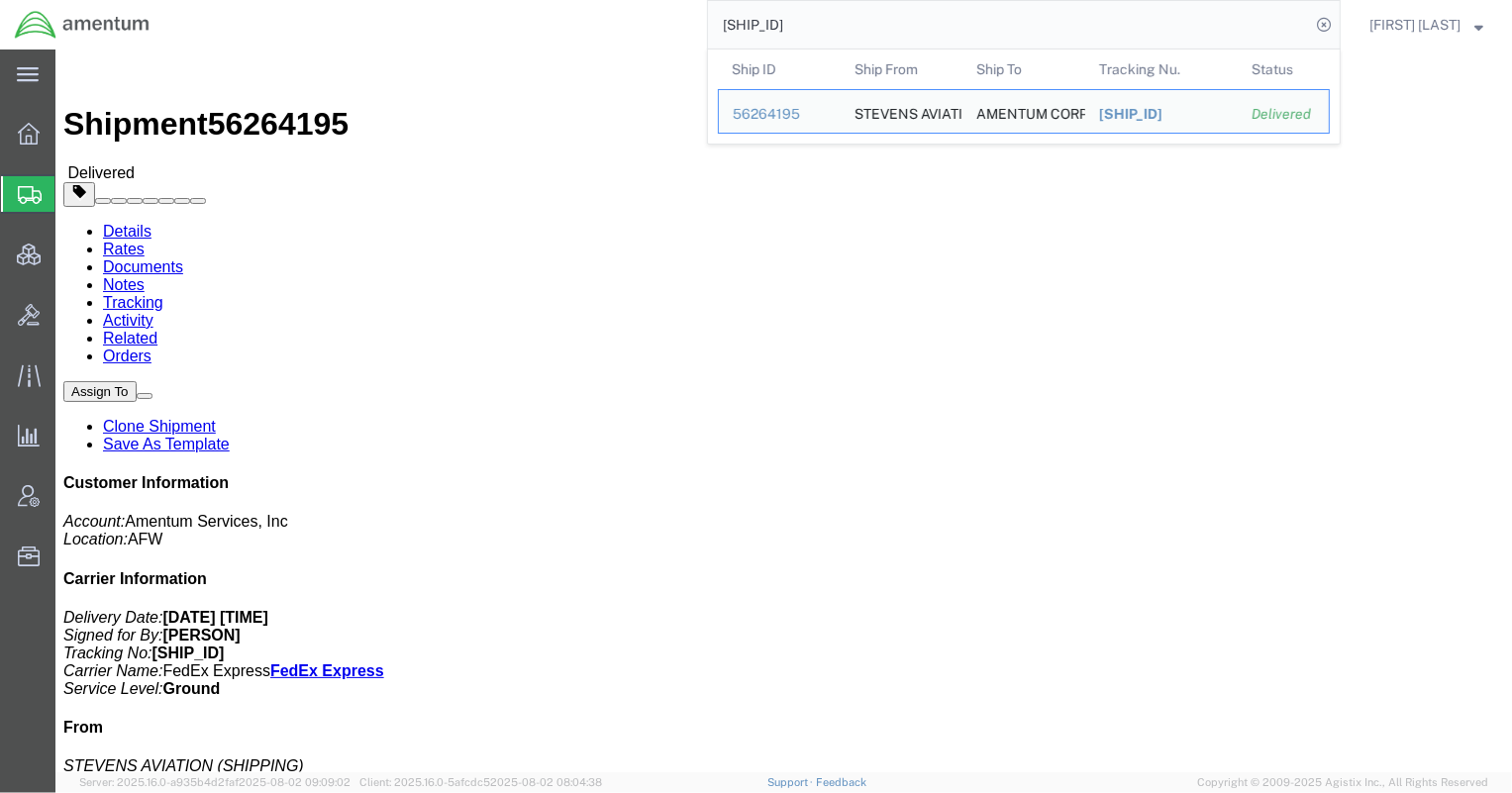 click on "[FIRST] [LAST]" 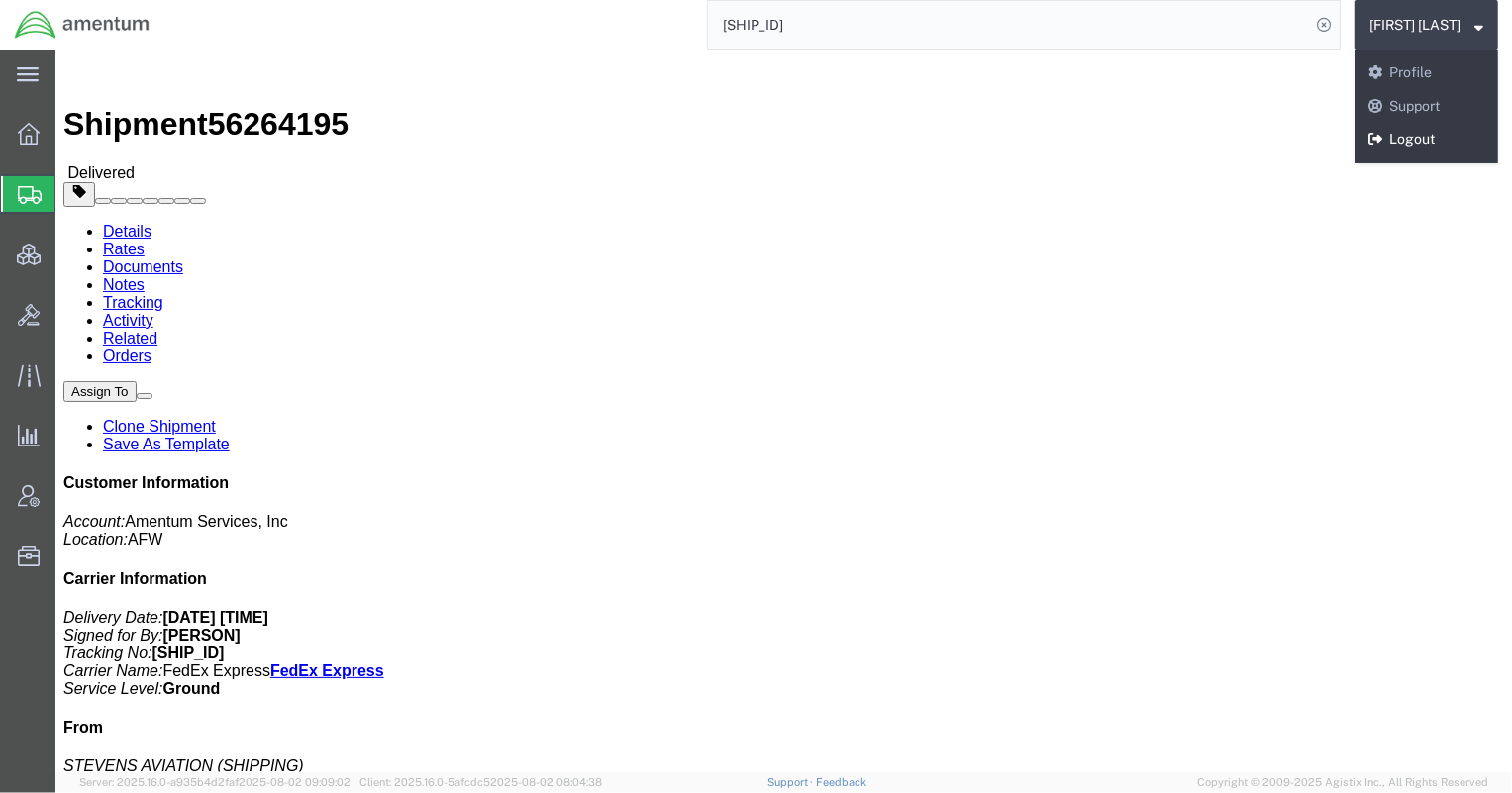 click on "Logout" 